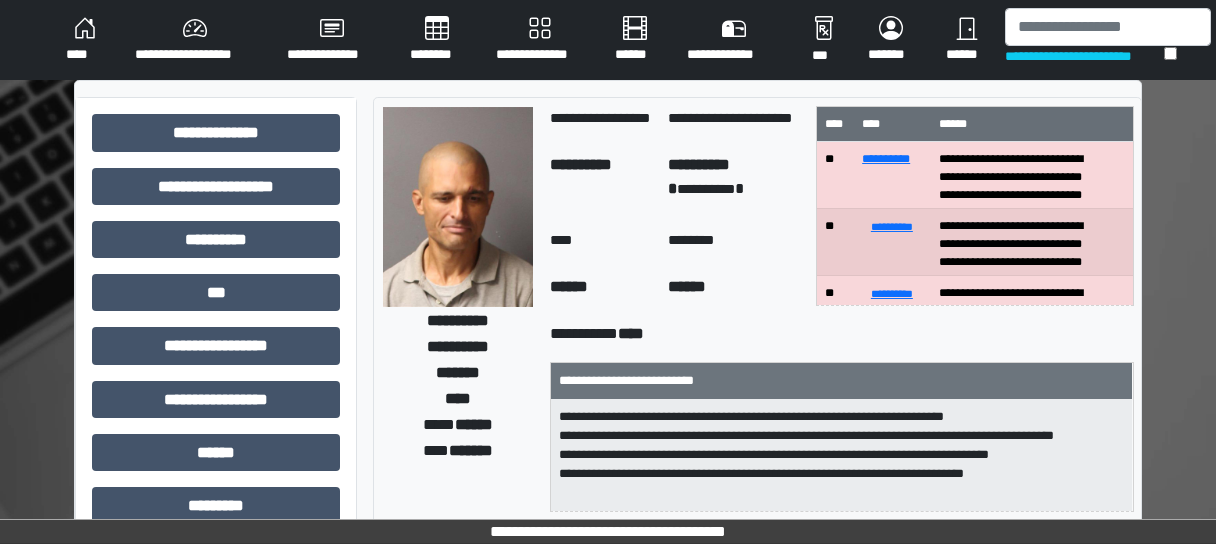 scroll, scrollTop: 0, scrollLeft: 0, axis: both 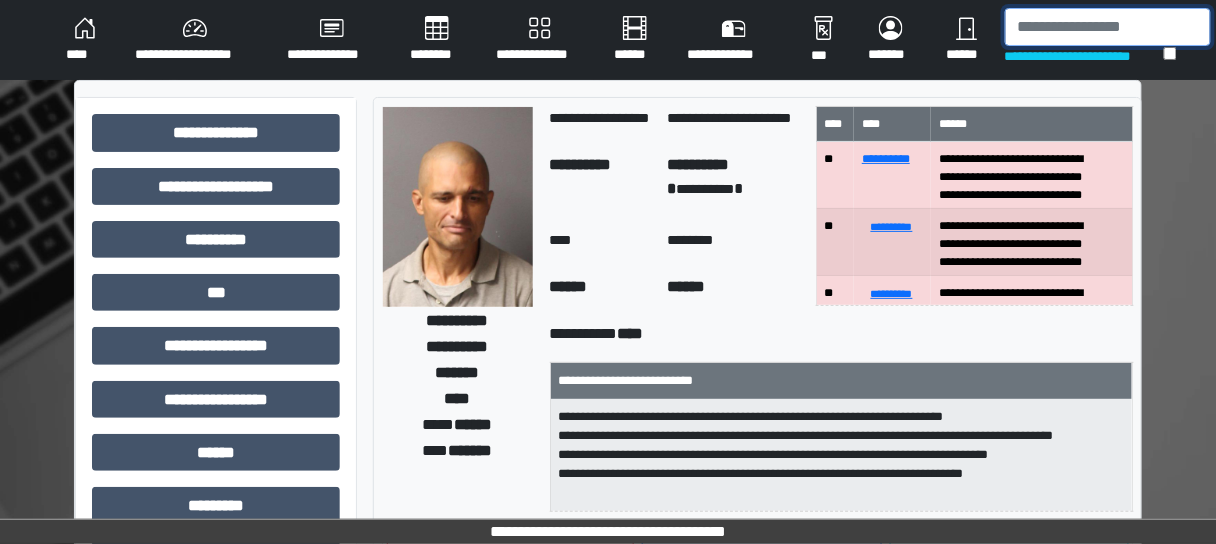click at bounding box center (1108, 27) 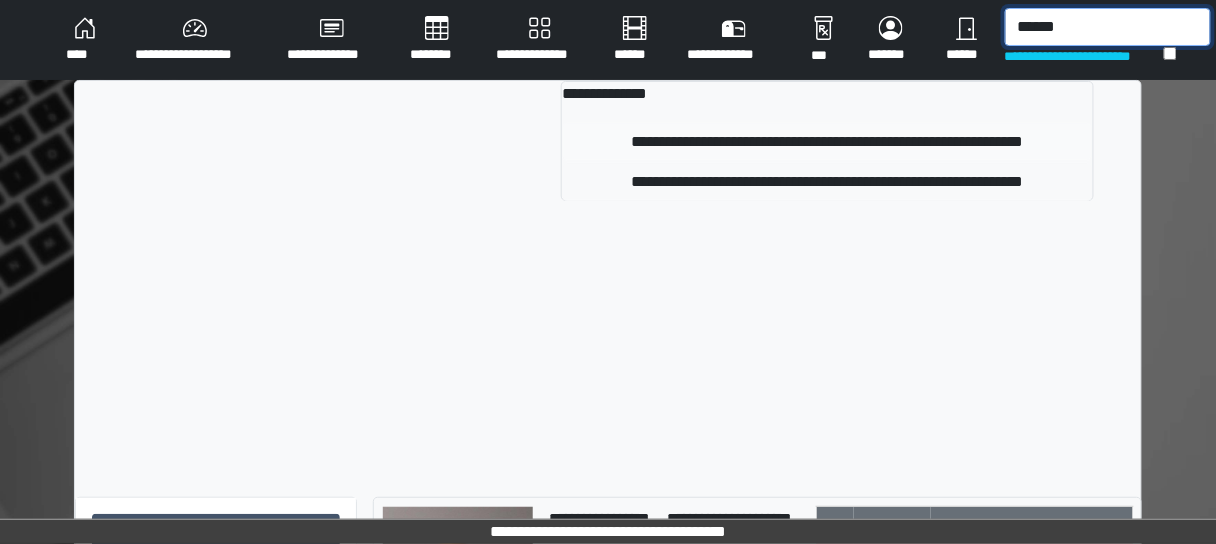 type on "******" 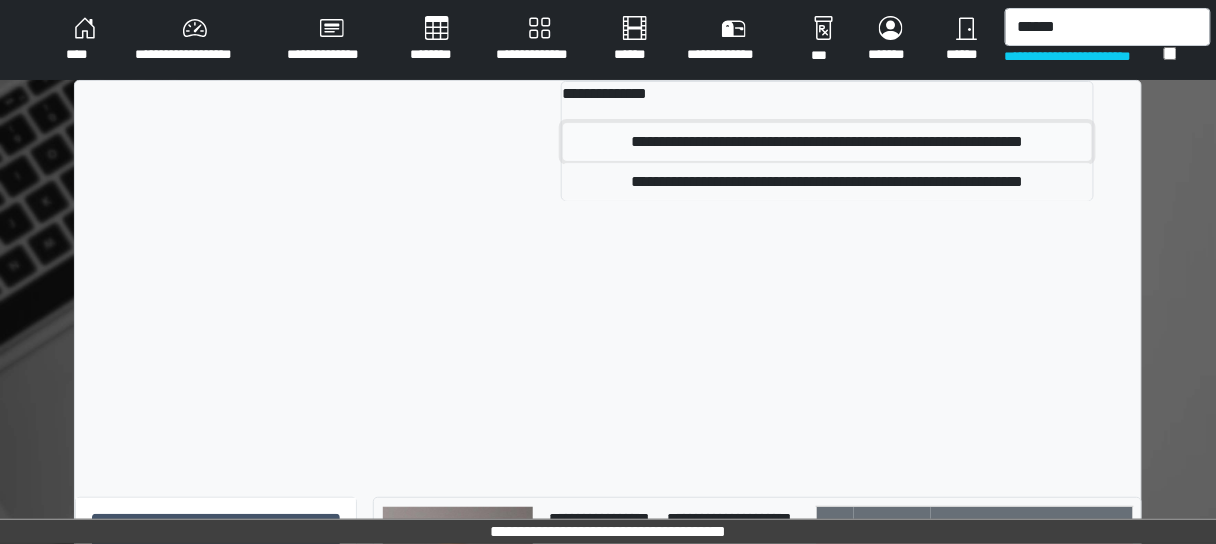 click on "**********" at bounding box center (827, 142) 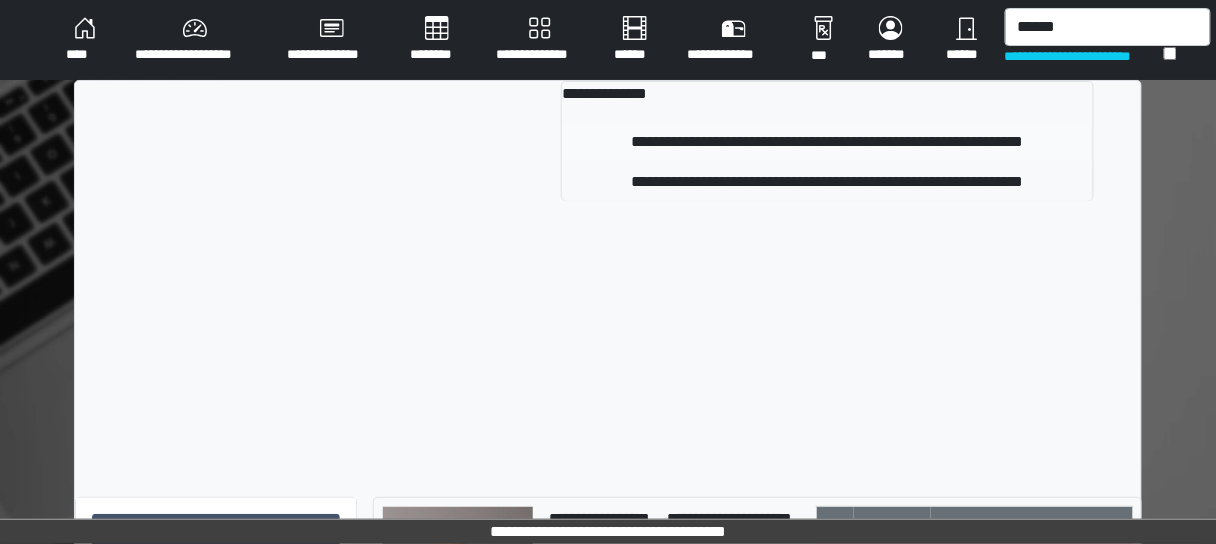 type 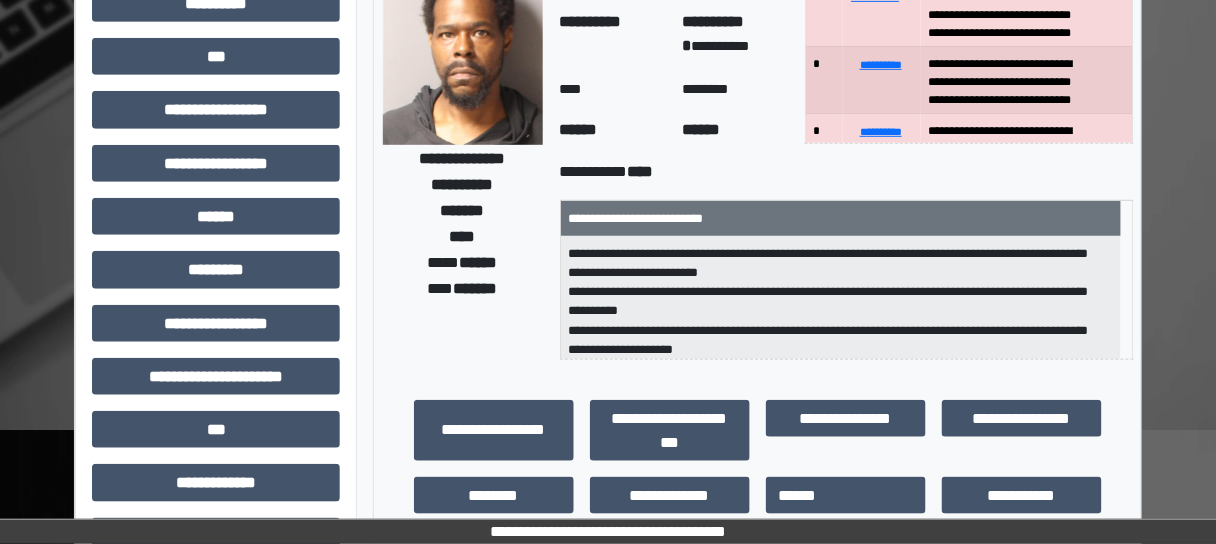 scroll, scrollTop: 240, scrollLeft: 0, axis: vertical 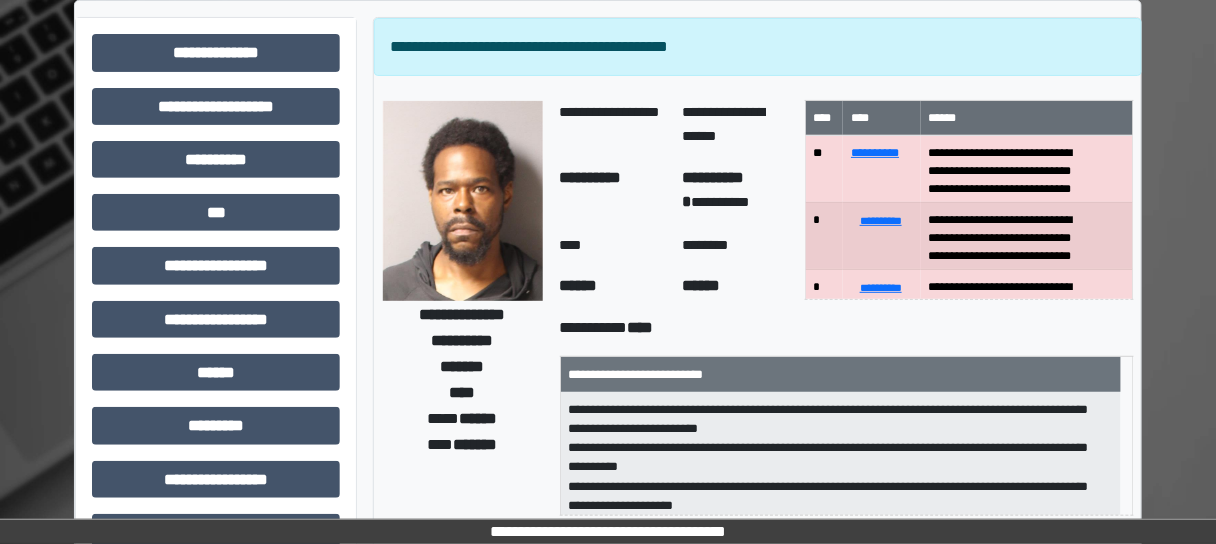 click on "**********" at bounding box center (216, 540) 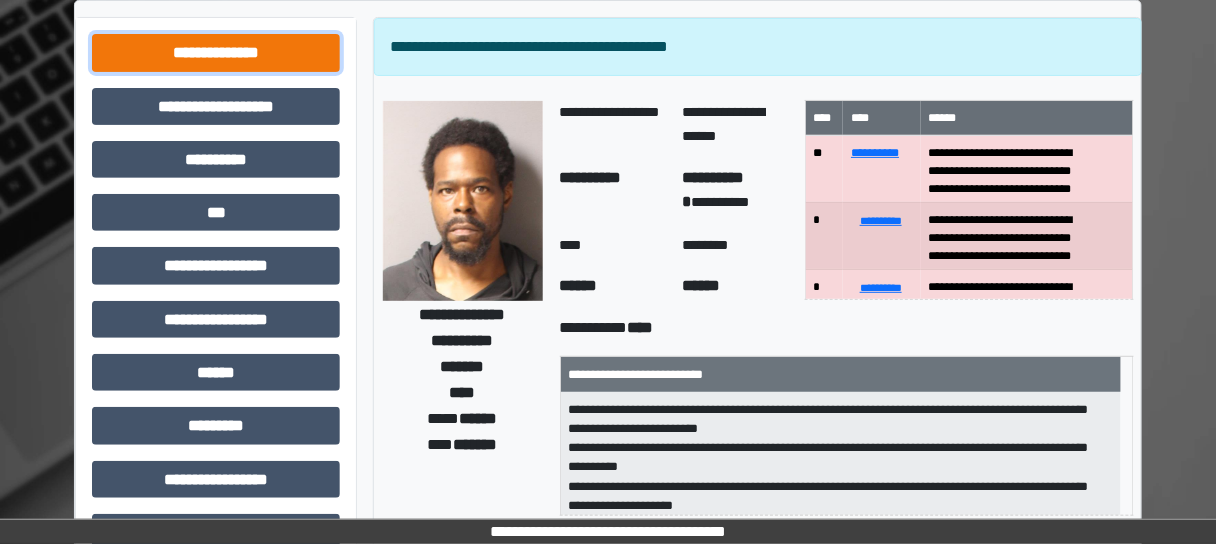 click on "**********" at bounding box center [216, 52] 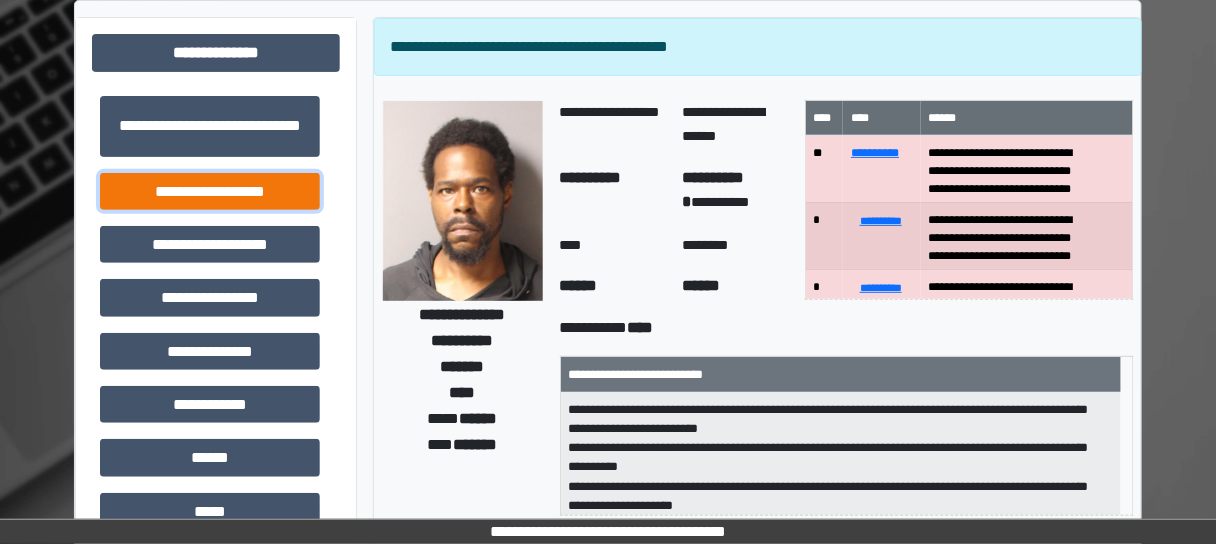 click on "**********" at bounding box center (210, 191) 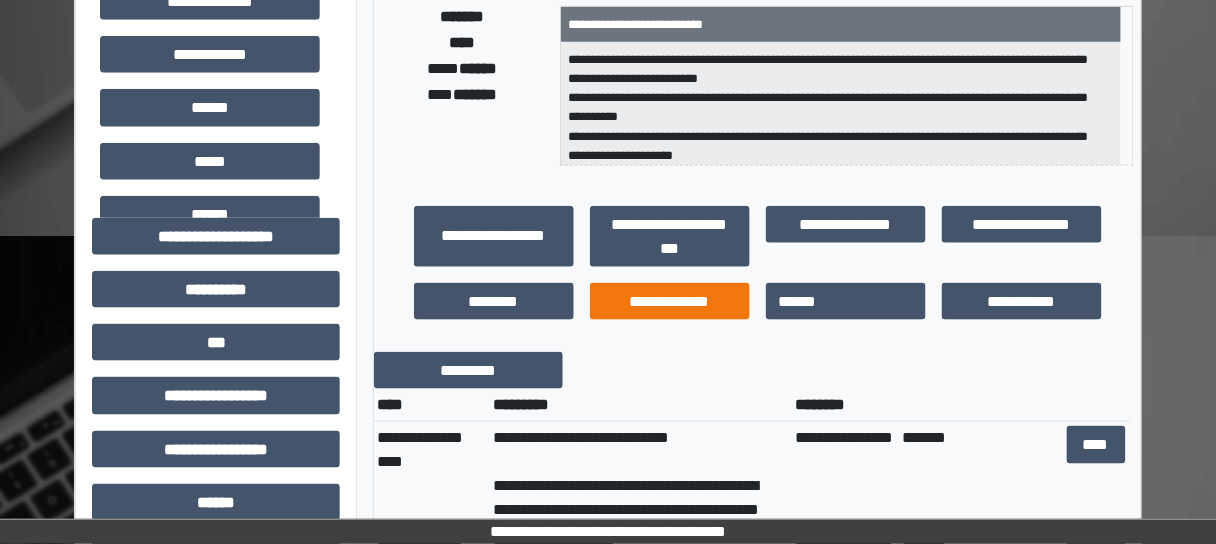 scroll, scrollTop: 560, scrollLeft: 0, axis: vertical 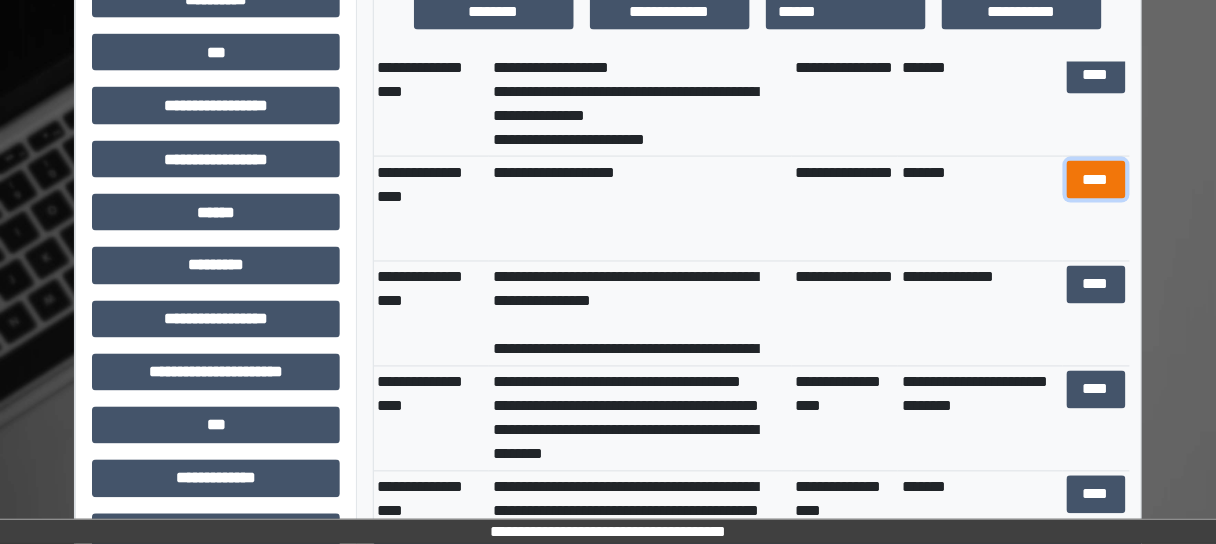 click on "****" at bounding box center (1096, 179) 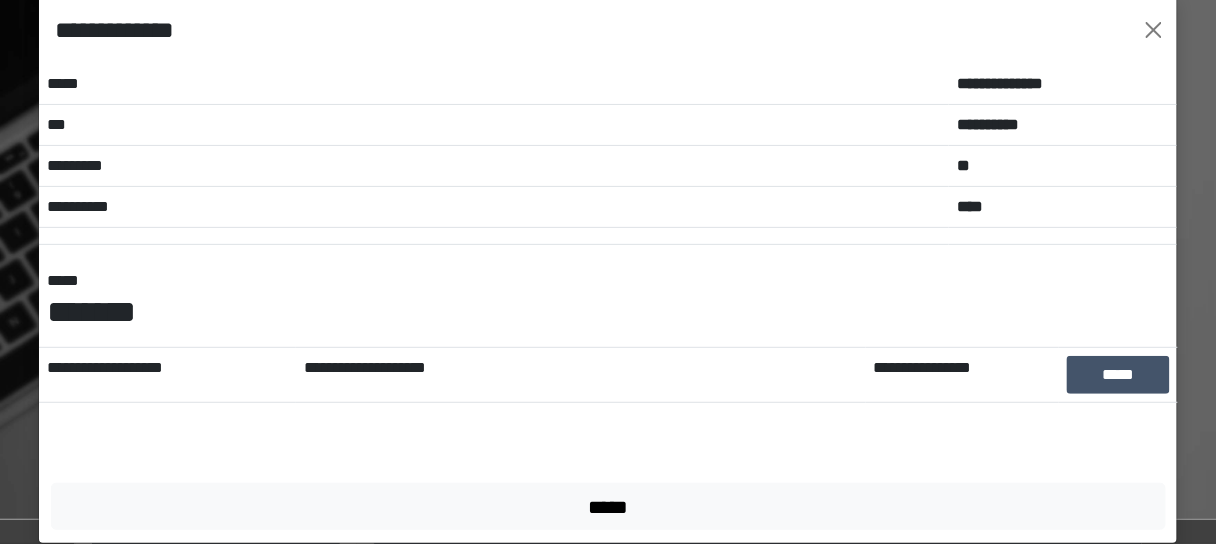 scroll, scrollTop: 60, scrollLeft: 0, axis: vertical 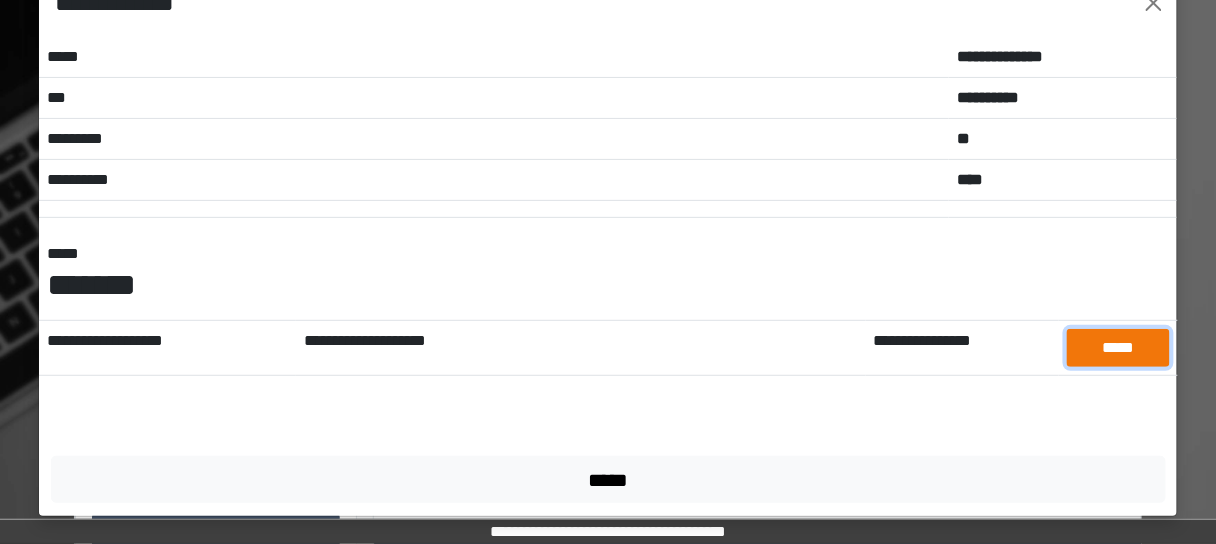 click on "*****" at bounding box center [1118, 347] 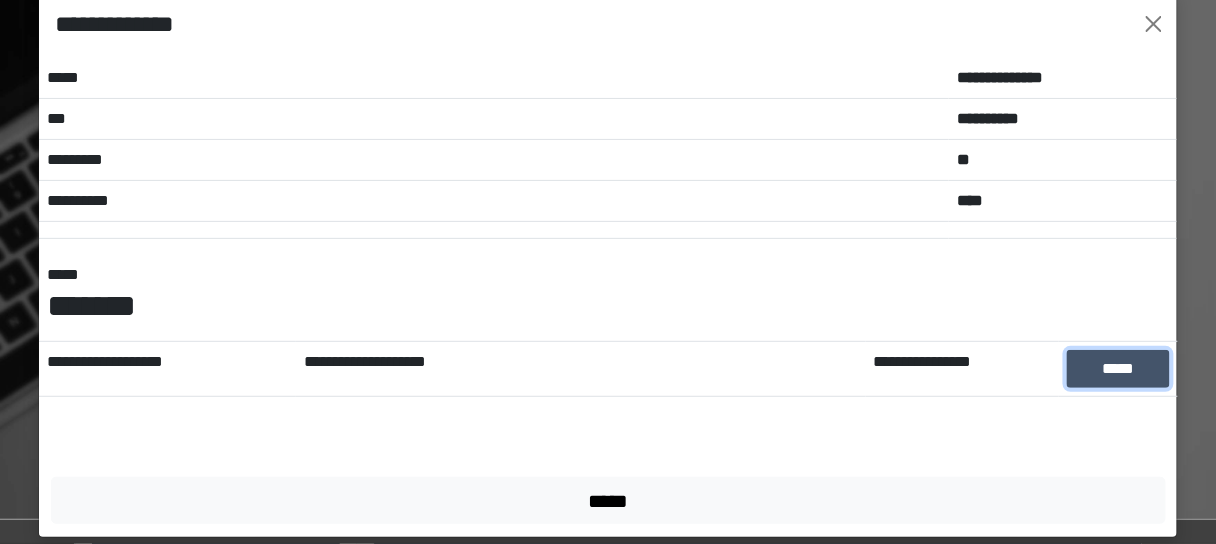 scroll, scrollTop: 60, scrollLeft: 0, axis: vertical 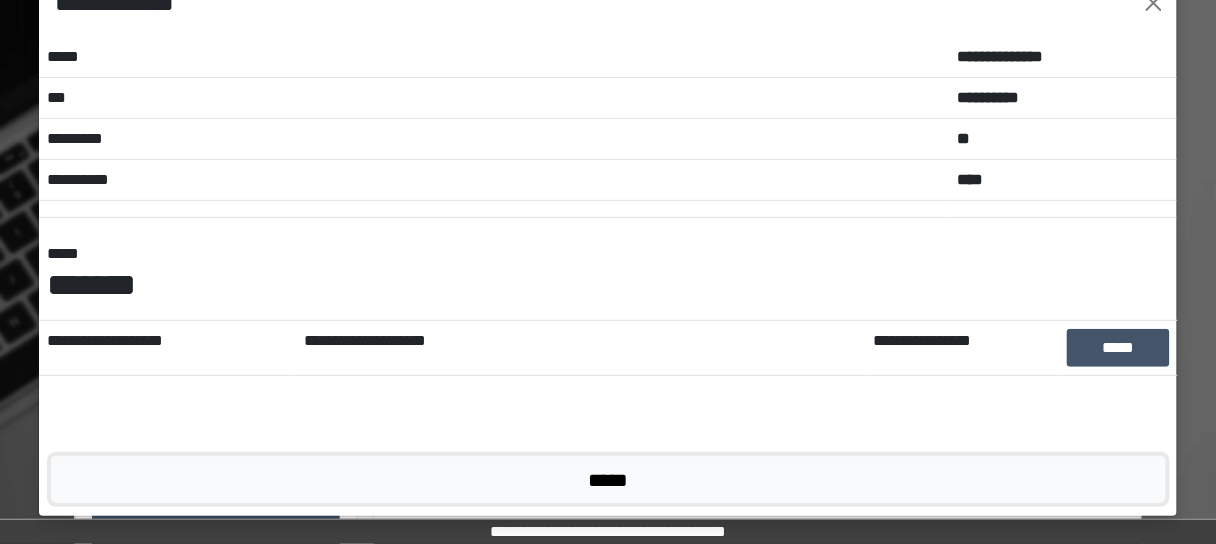 click on "*****" at bounding box center (608, 479) 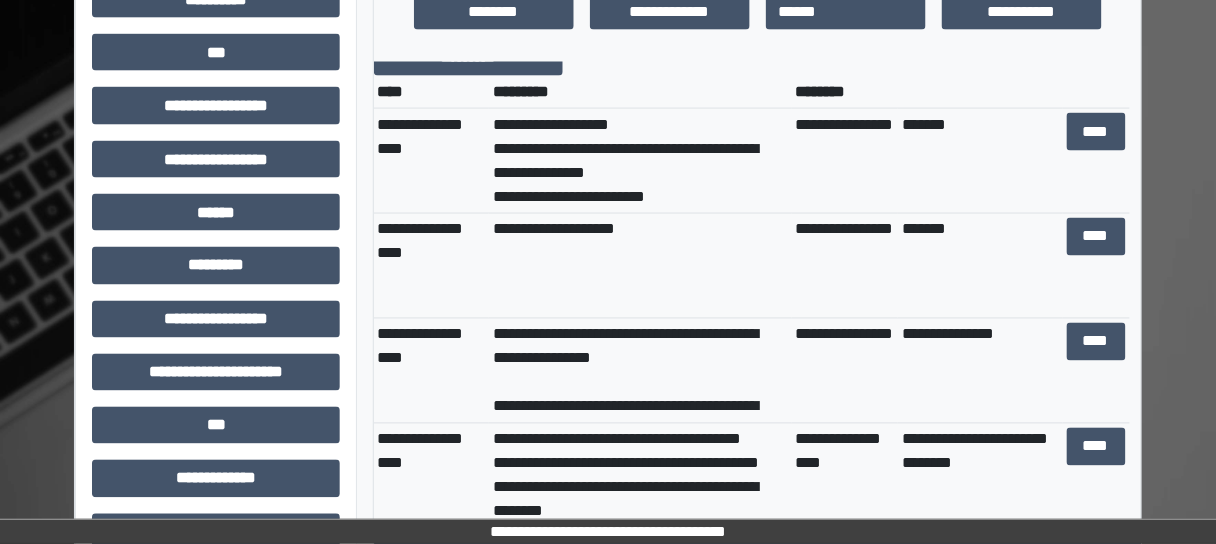 scroll, scrollTop: 0, scrollLeft: 0, axis: both 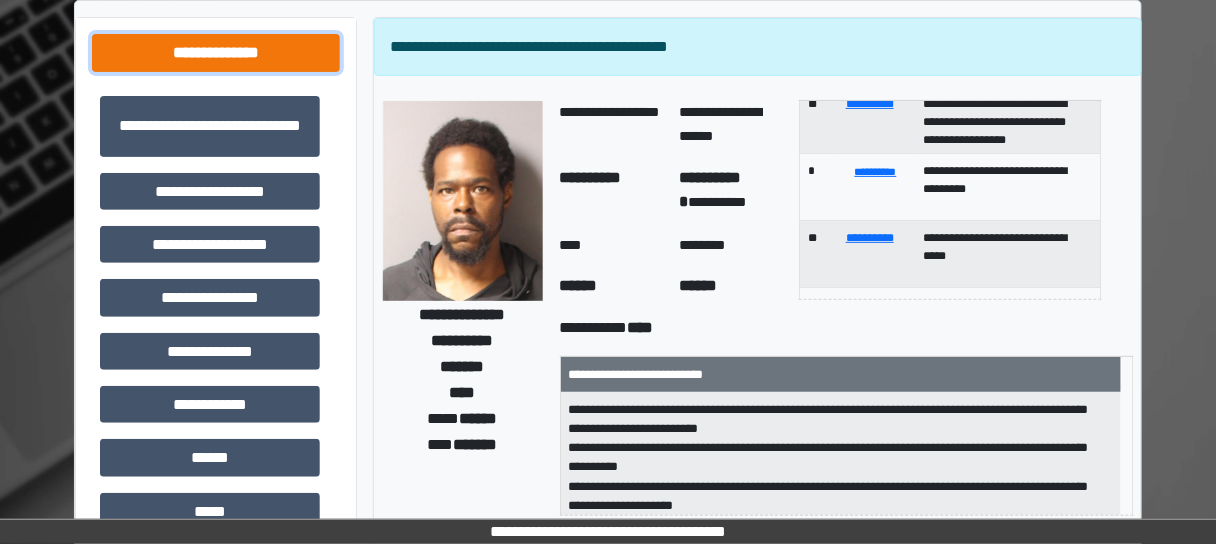 click on "**********" at bounding box center (216, 52) 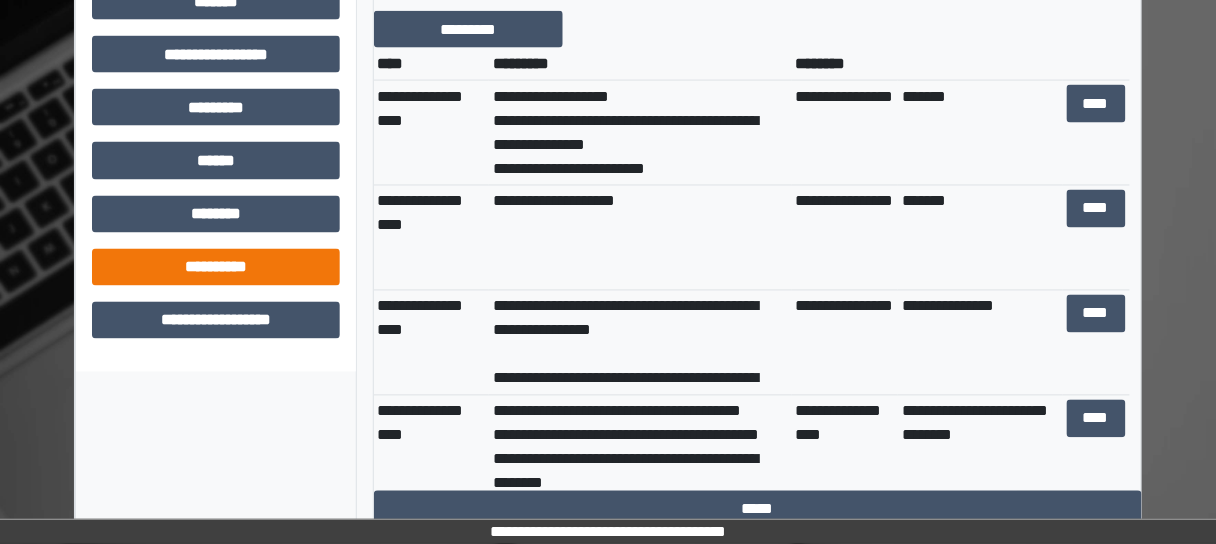 scroll, scrollTop: 771, scrollLeft: 0, axis: vertical 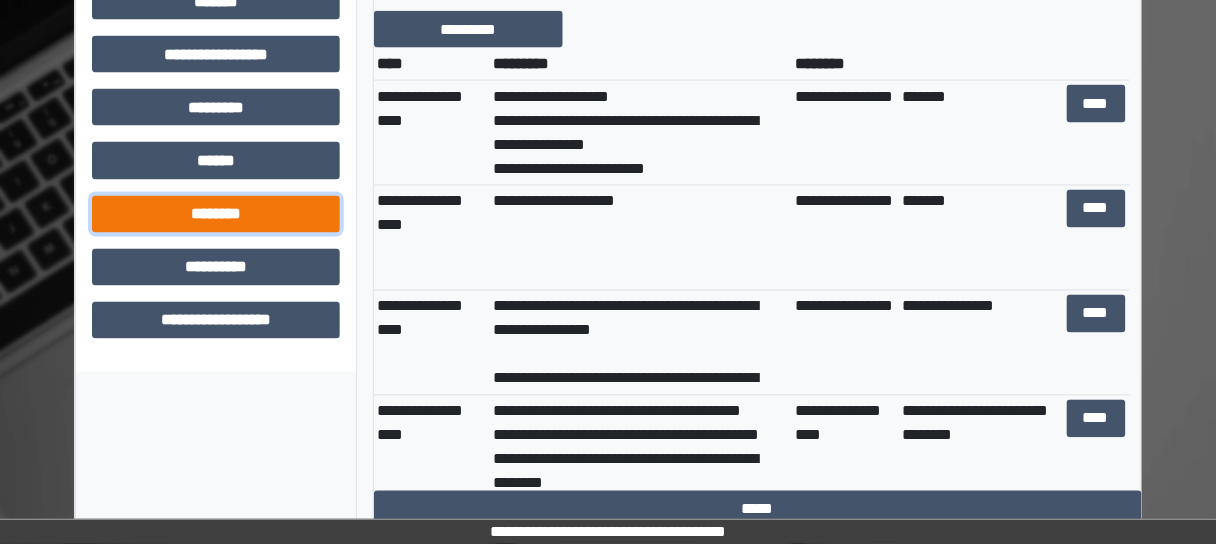 click on "********" at bounding box center (216, 214) 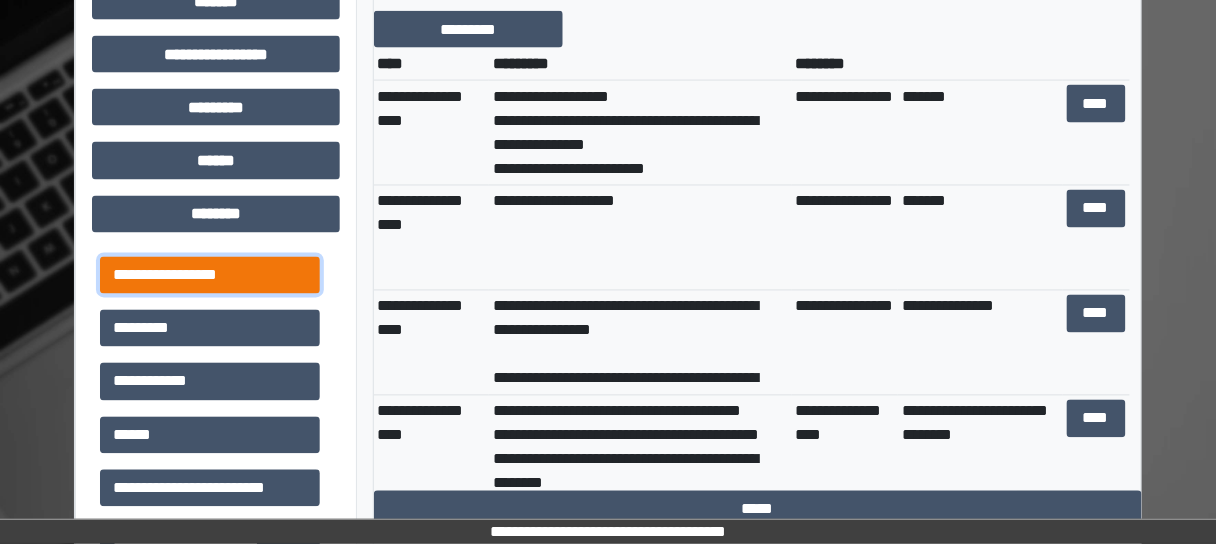 click on "**********" at bounding box center [210, 275] 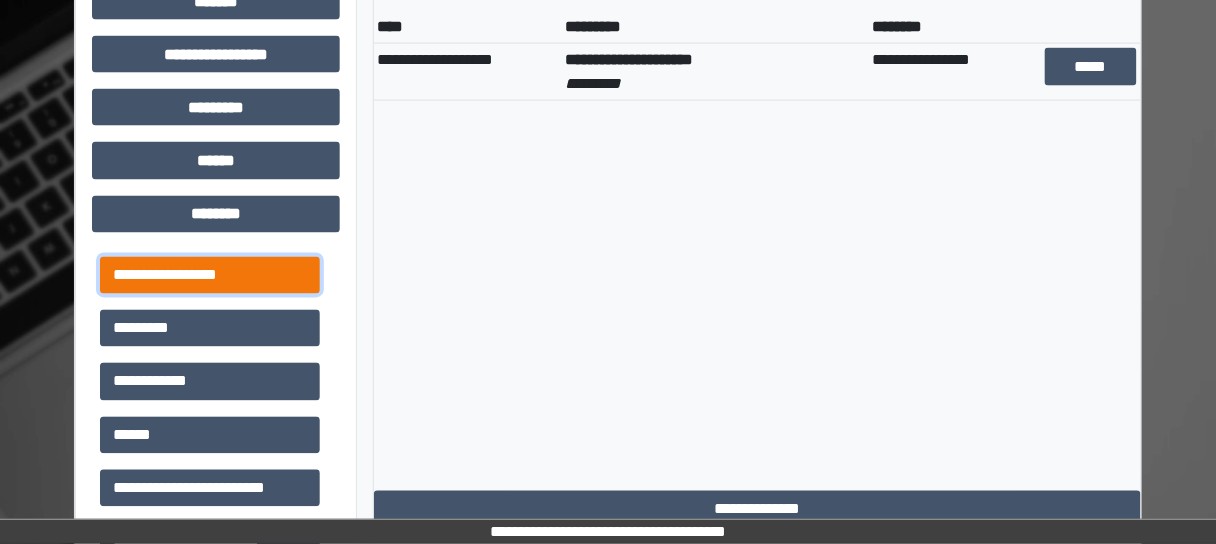 click on "**********" at bounding box center [210, 275] 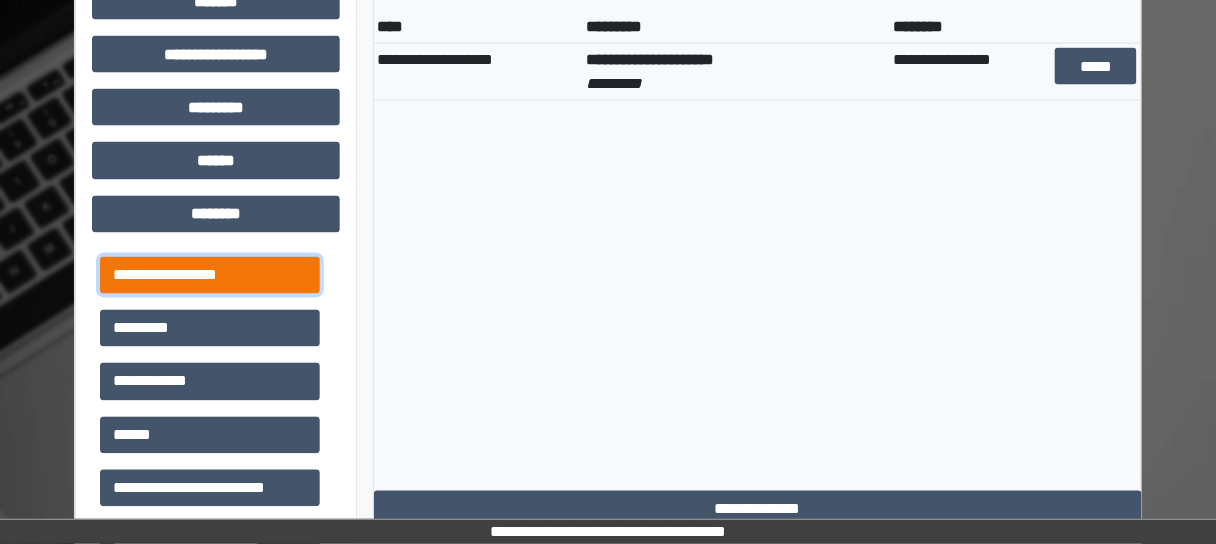 click on "**********" at bounding box center [210, 275] 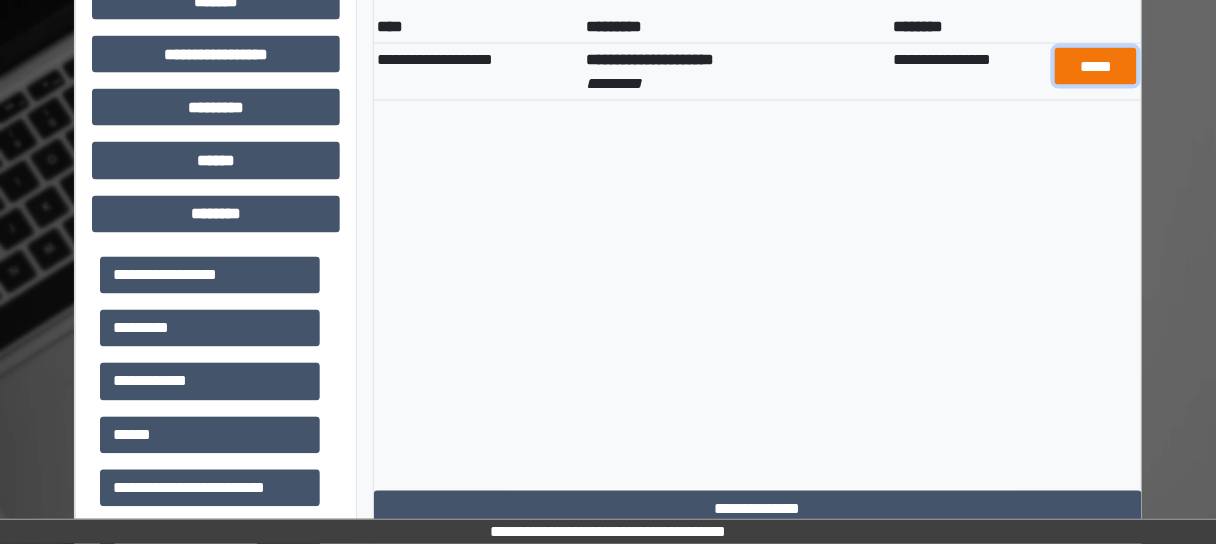 click on "*****" at bounding box center [1096, 66] 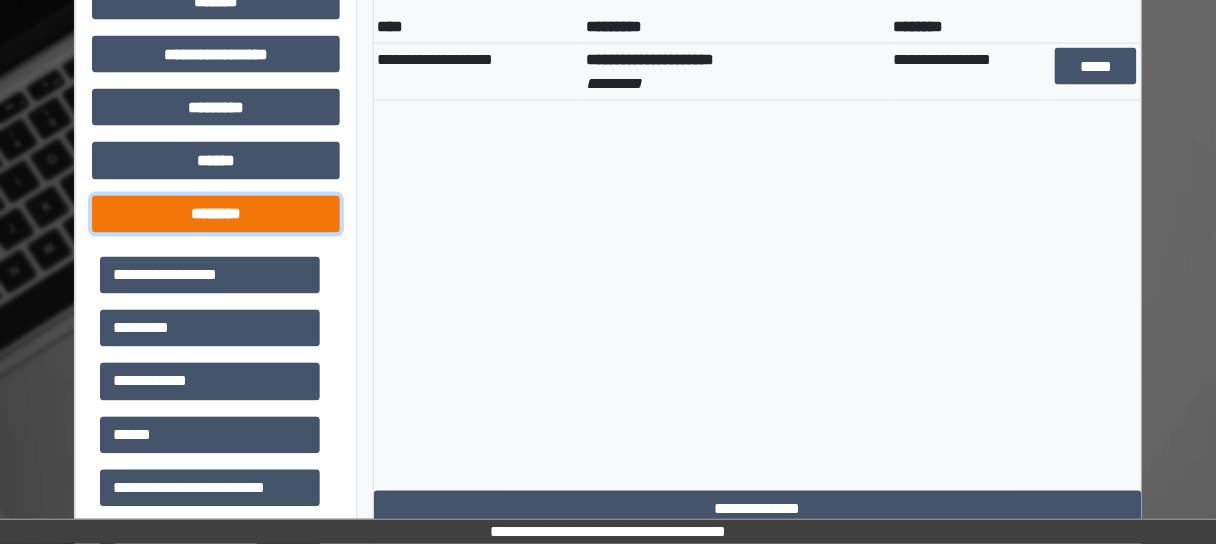 click on "********" at bounding box center (216, 214) 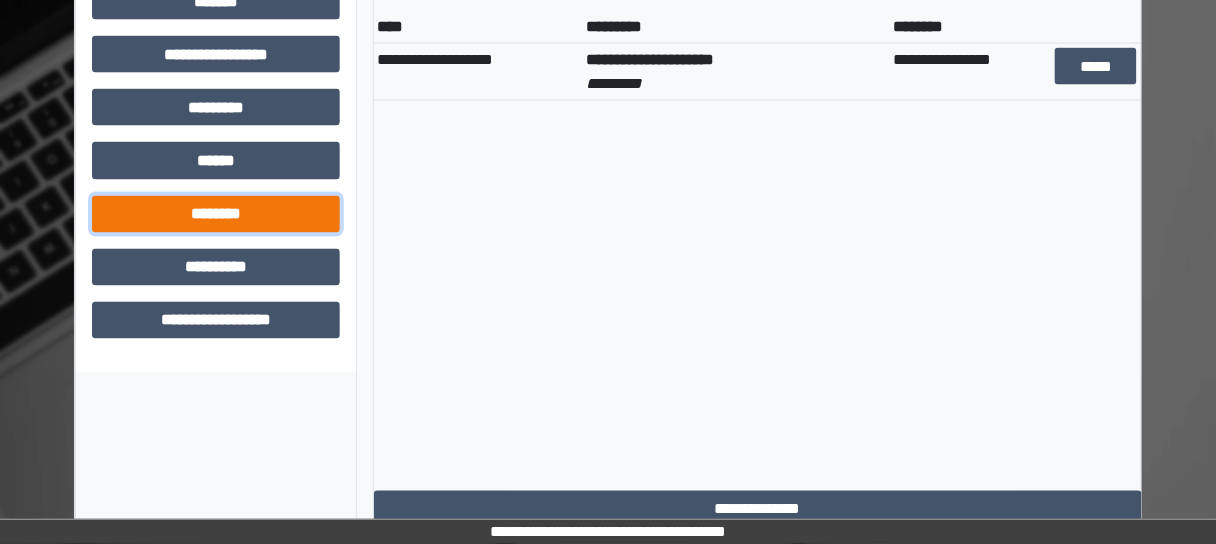 click on "********" at bounding box center [216, 214] 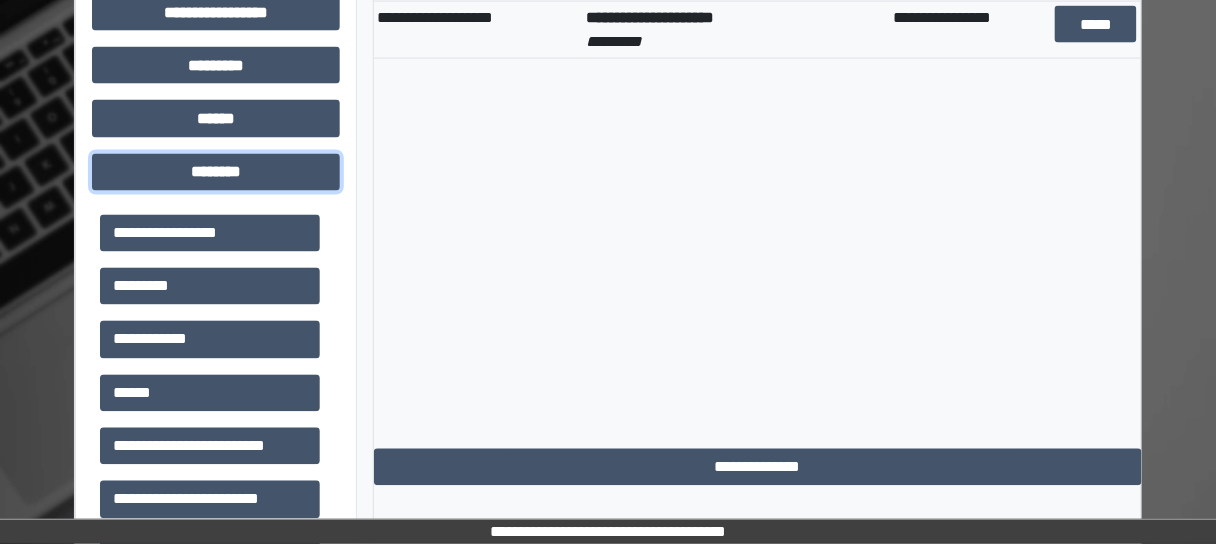 scroll, scrollTop: 851, scrollLeft: 0, axis: vertical 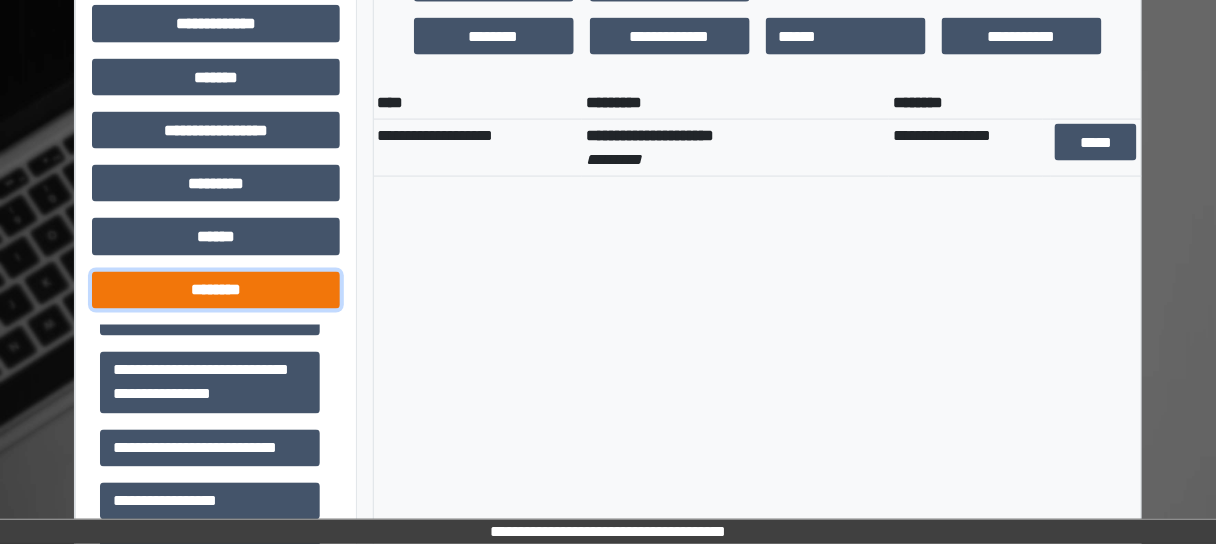 click on "********" at bounding box center (216, 290) 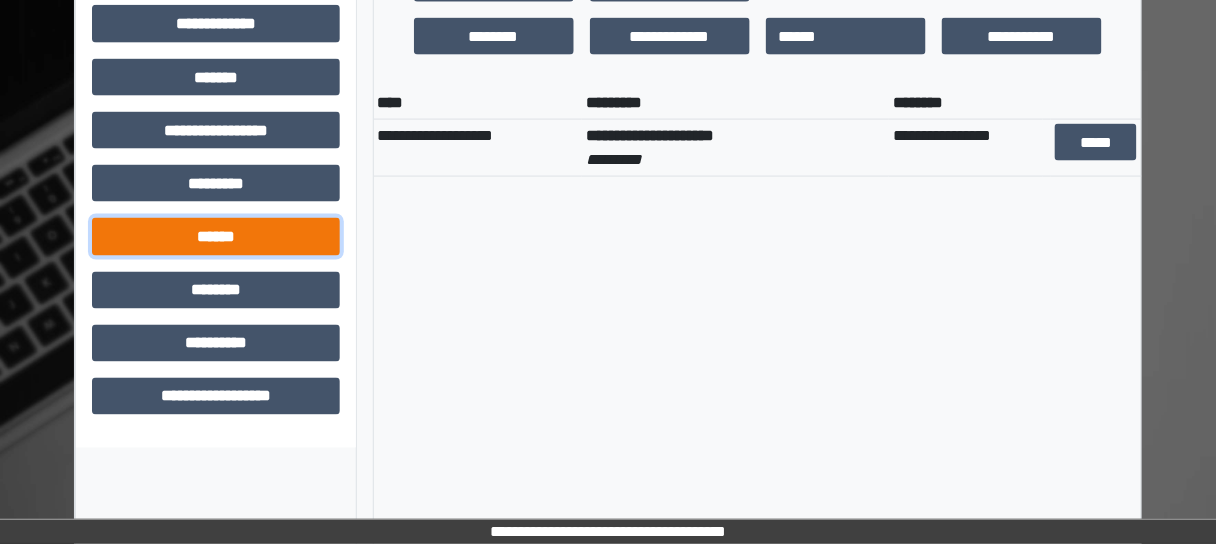 click on "******" at bounding box center (216, 236) 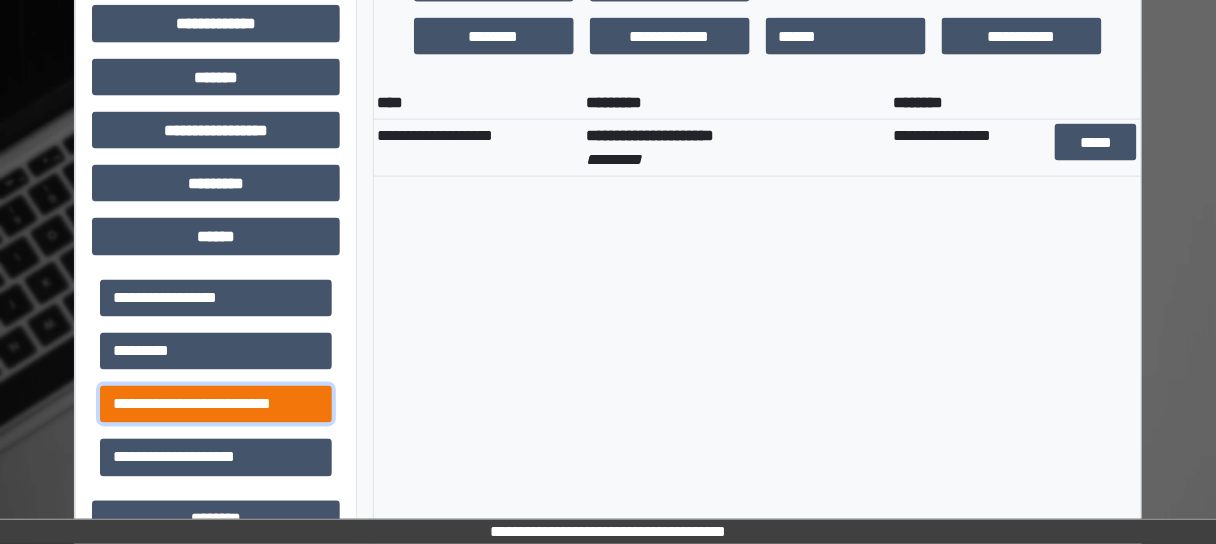 click on "**********" at bounding box center (216, 404) 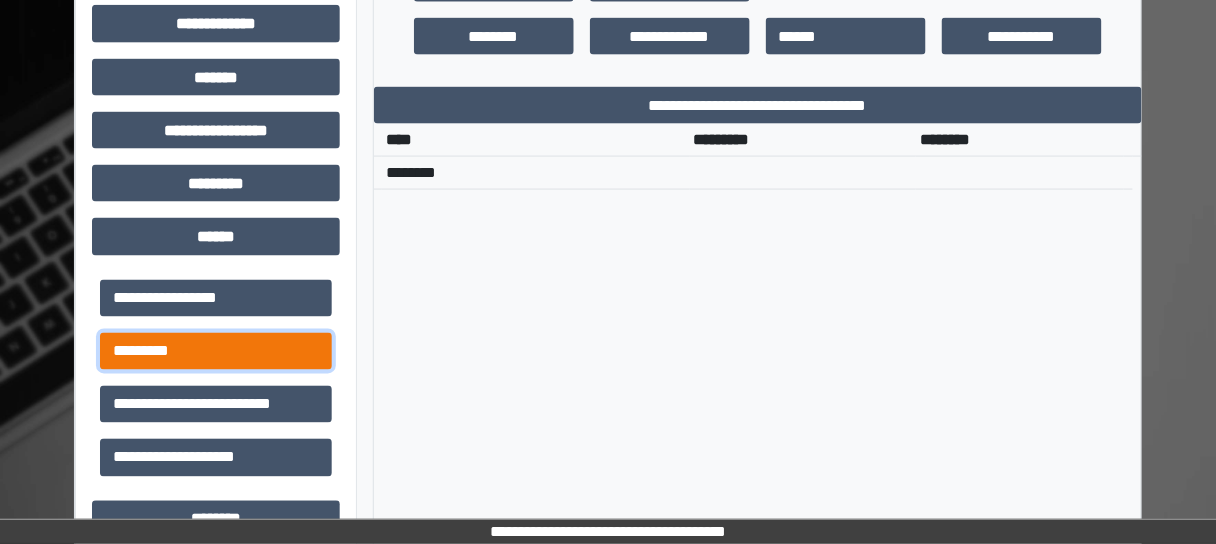 click on "*********" at bounding box center (216, 351) 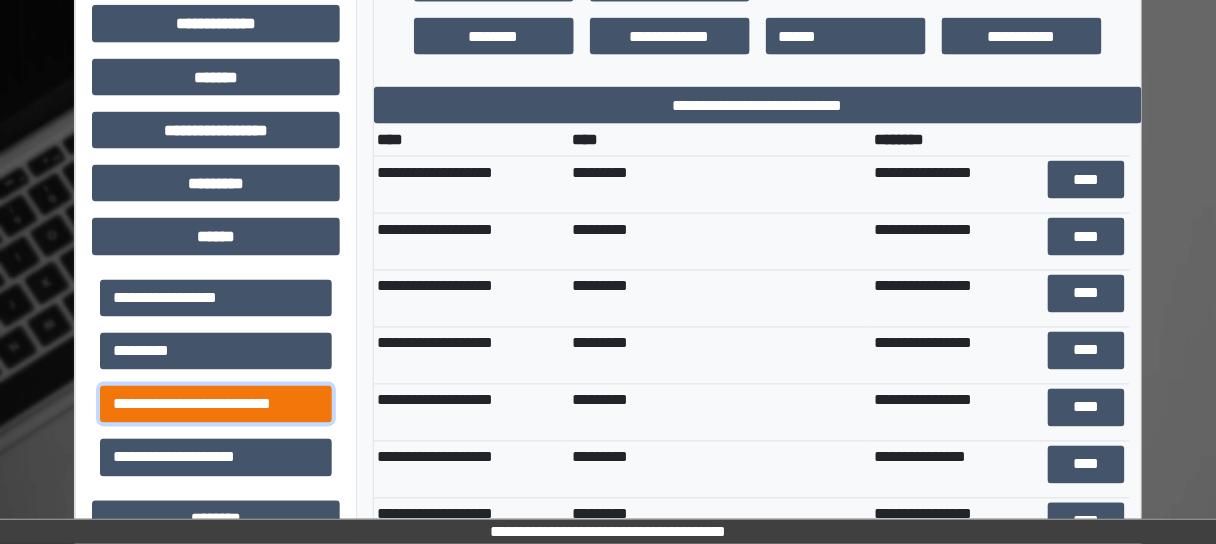 click on "**********" at bounding box center [216, 404] 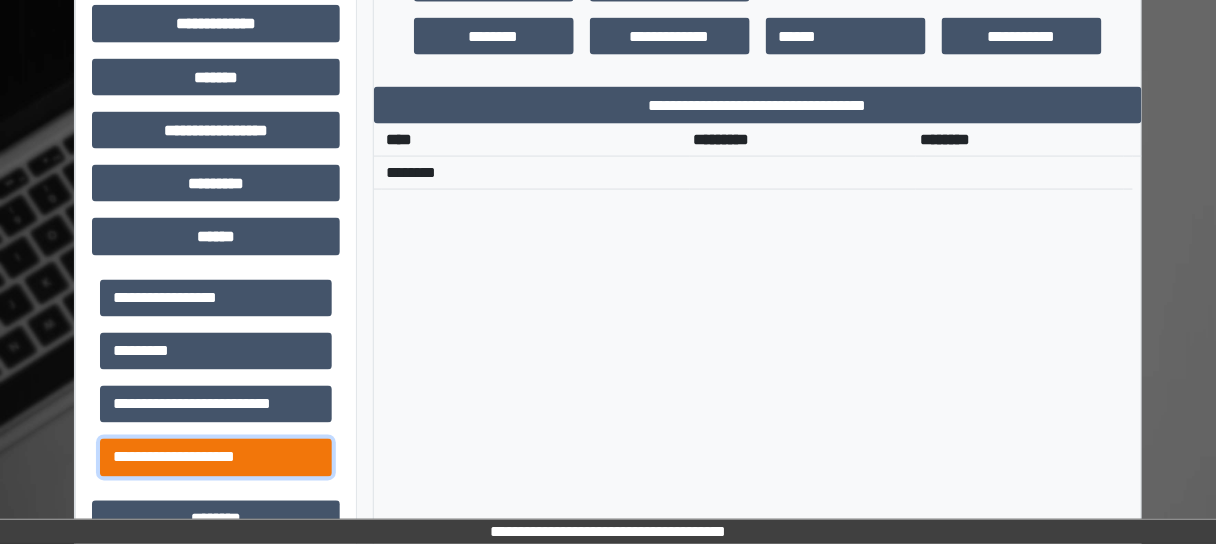 click on "**********" at bounding box center (216, 457) 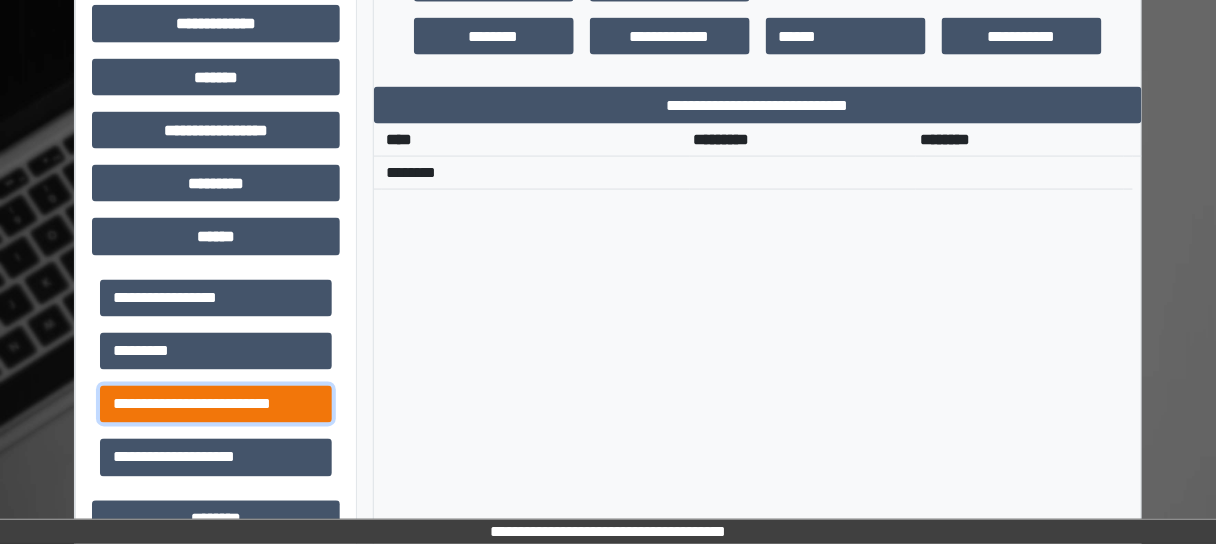 click on "**********" at bounding box center (216, 404) 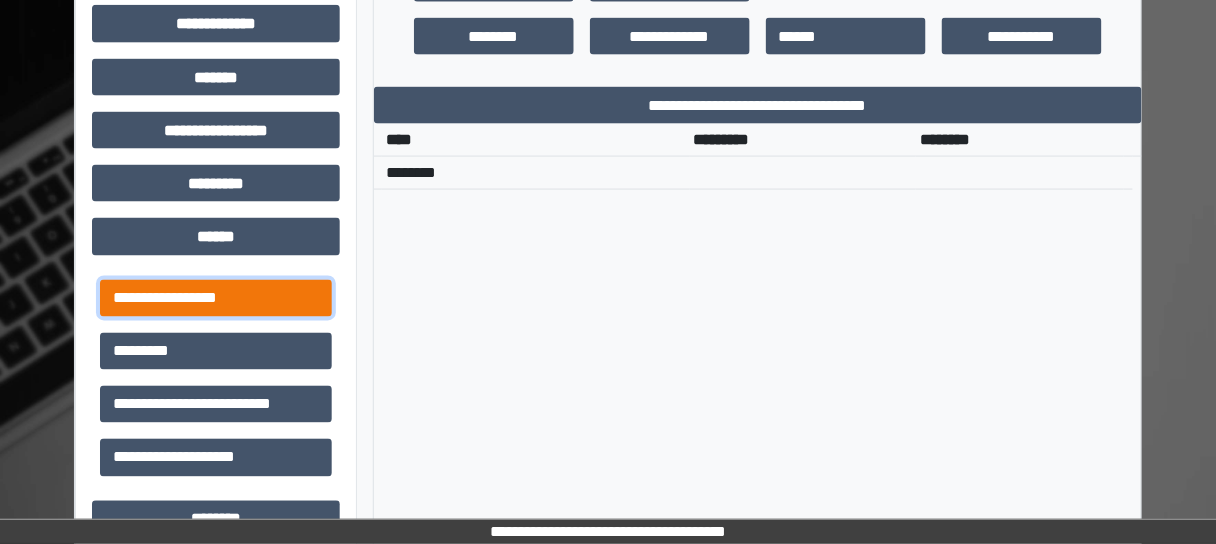 click on "**********" at bounding box center (216, 298) 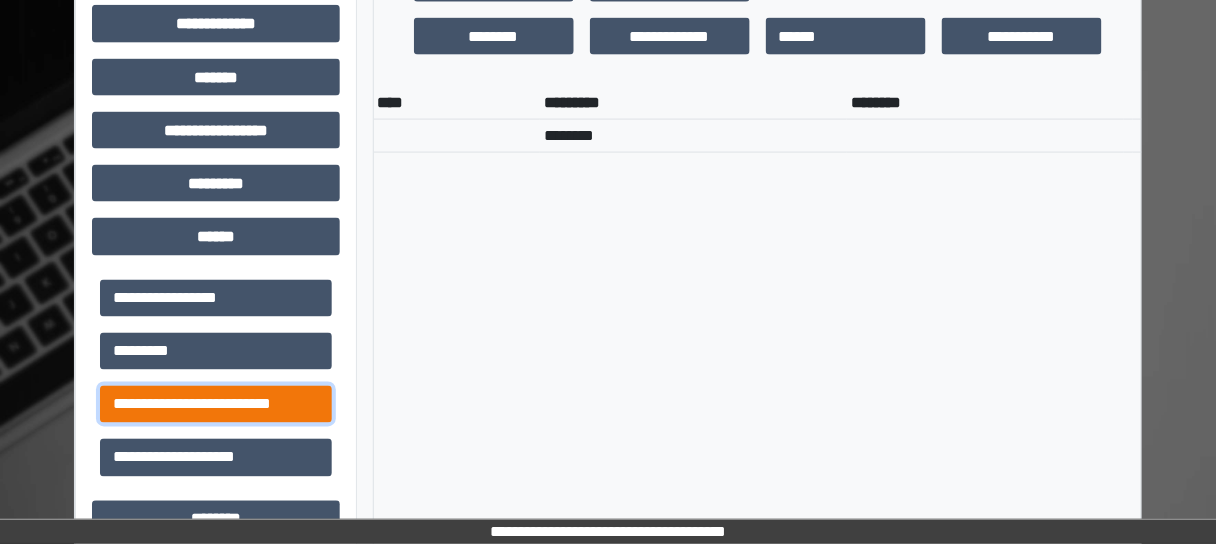 click on "**********" at bounding box center [216, 404] 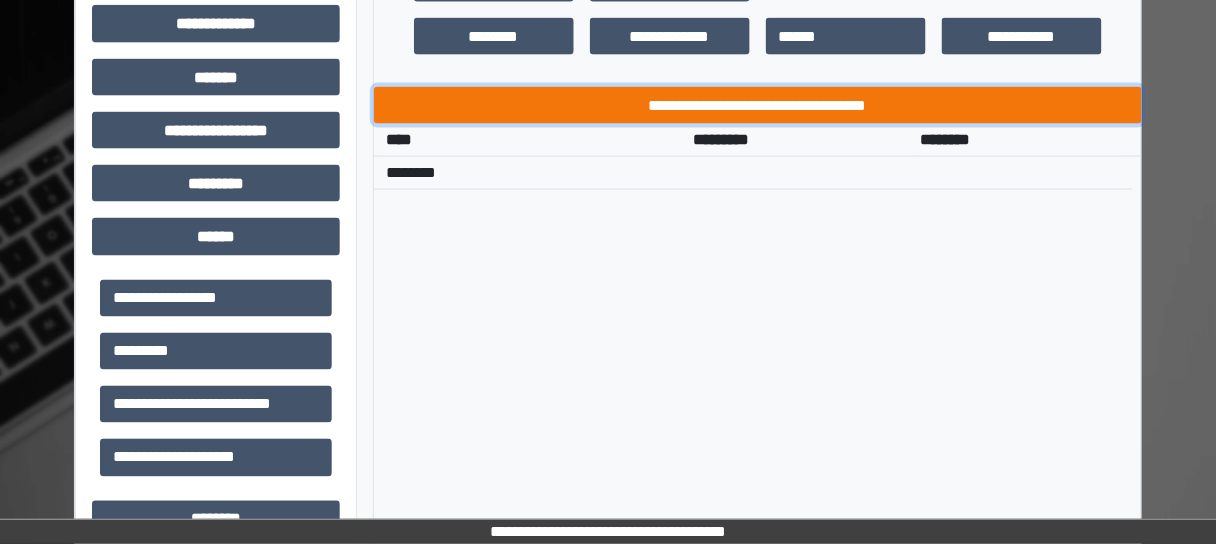 click on "**********" at bounding box center (758, 105) 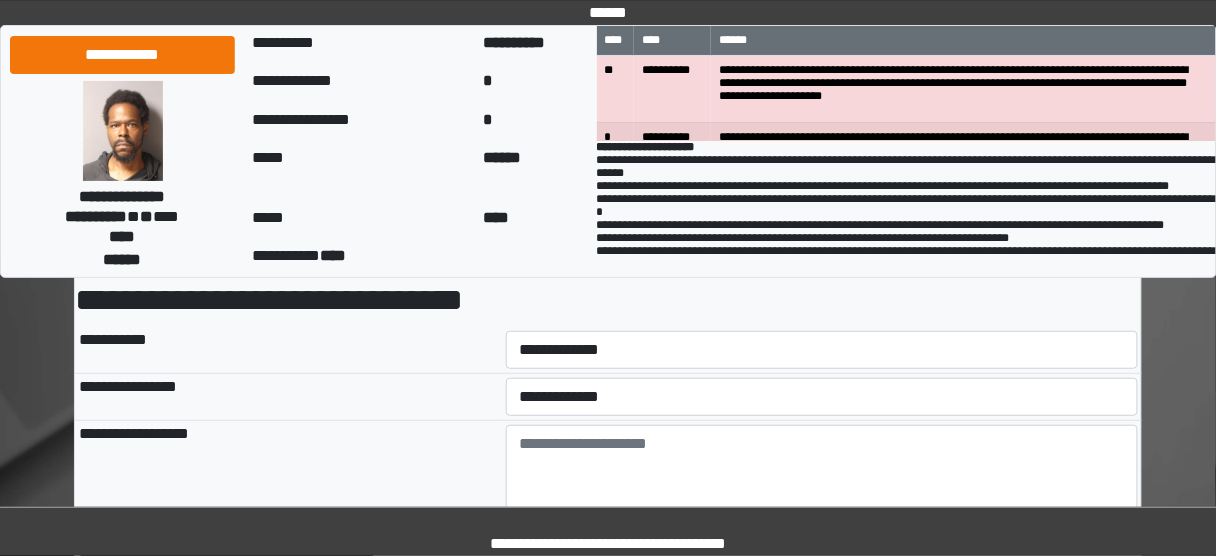 scroll, scrollTop: 160, scrollLeft: 0, axis: vertical 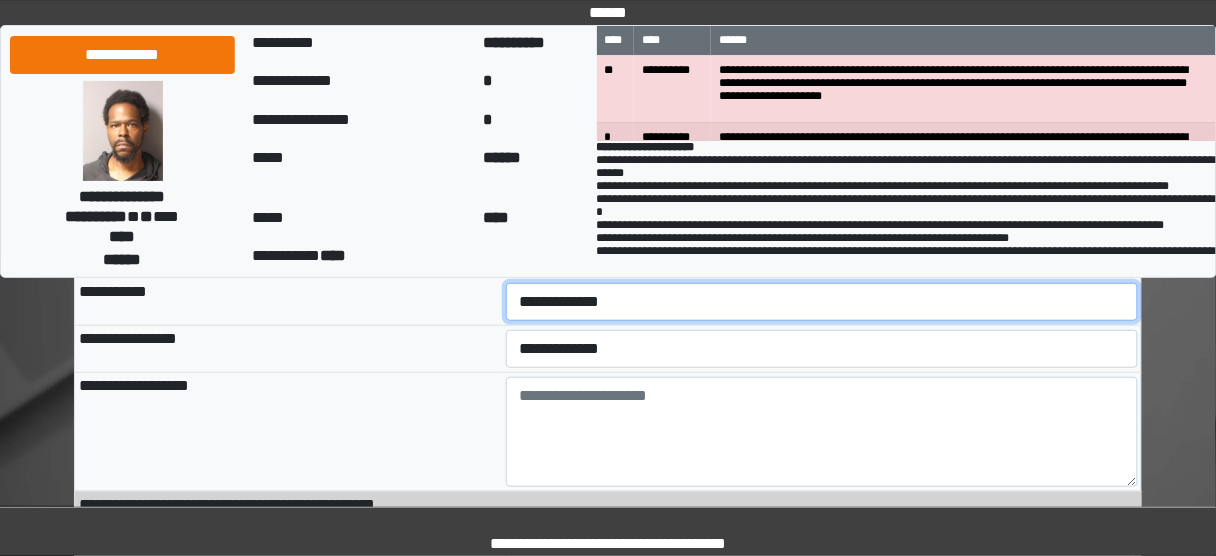 click on "**********" at bounding box center [822, 302] 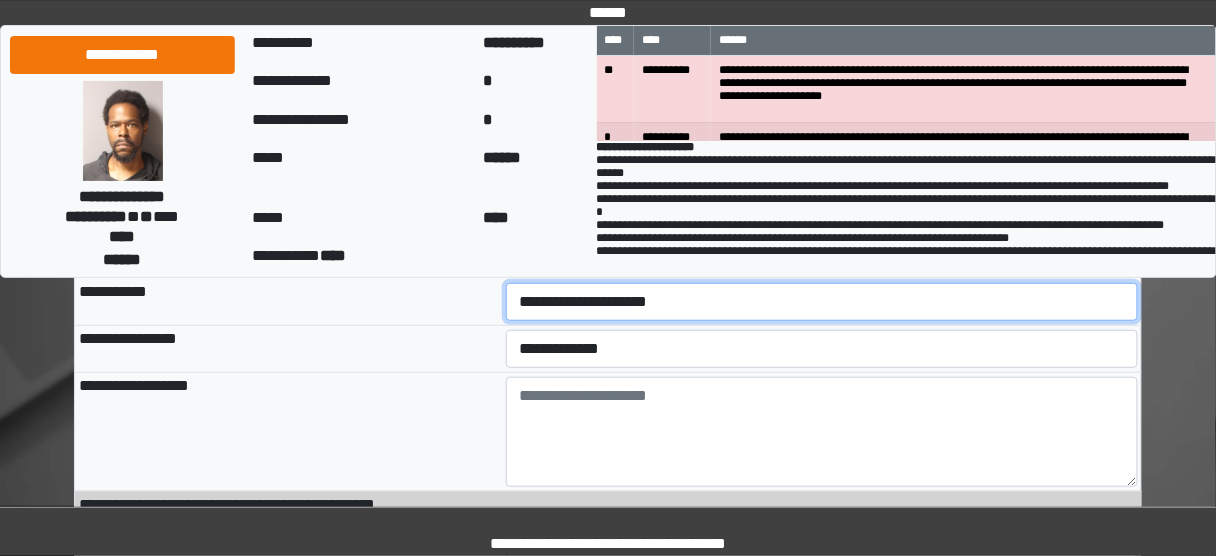 click on "**********" at bounding box center [822, 302] 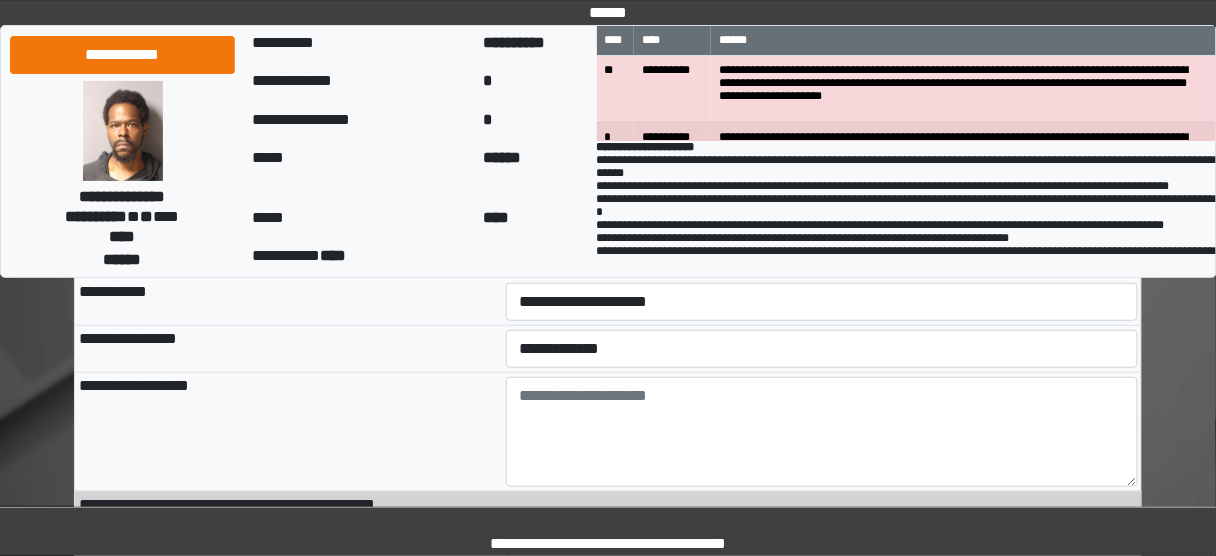 click on "**********" at bounding box center (288, 431) 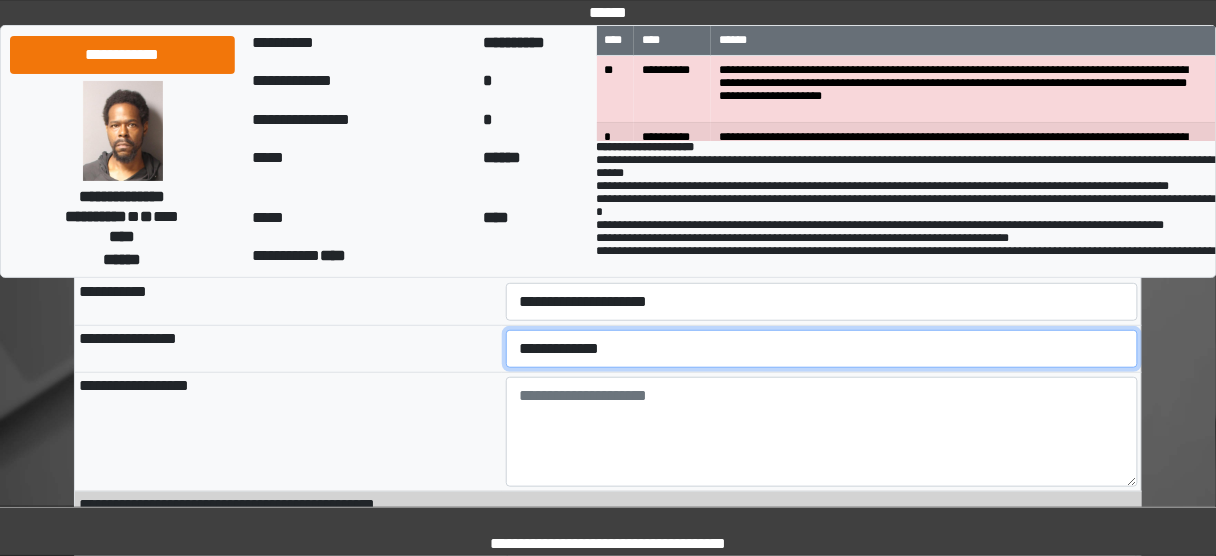 click on "**********" at bounding box center [822, 348] 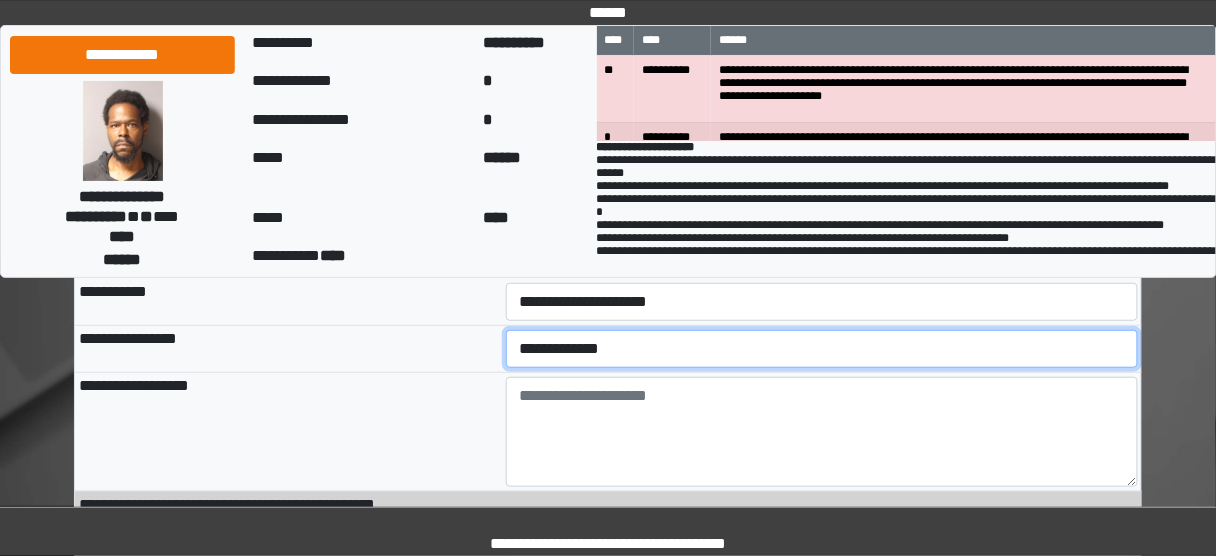 select on "*" 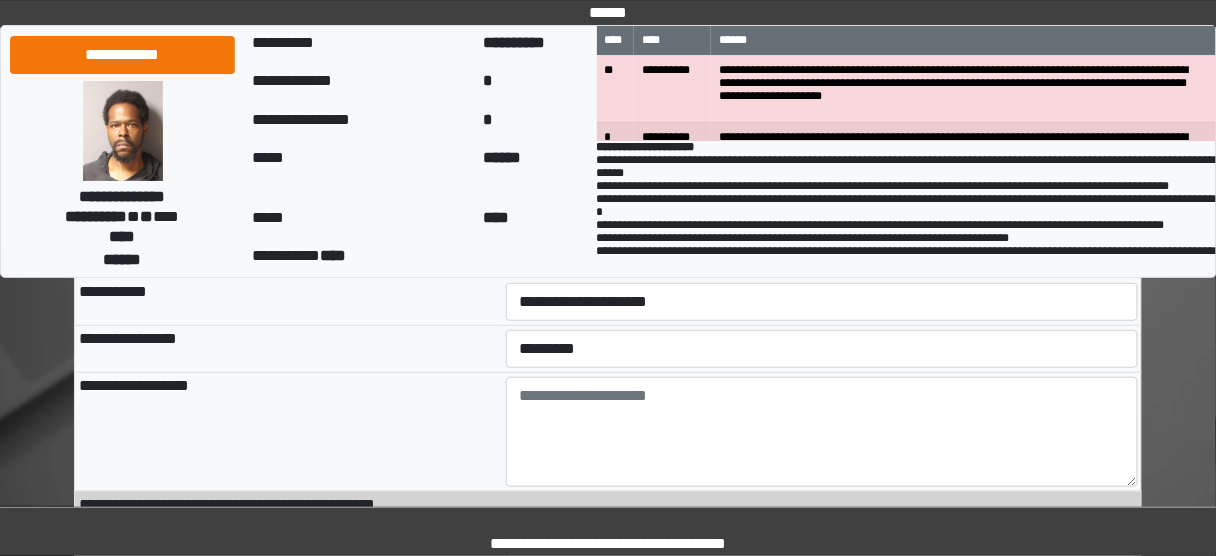 click on "**********" at bounding box center [288, 431] 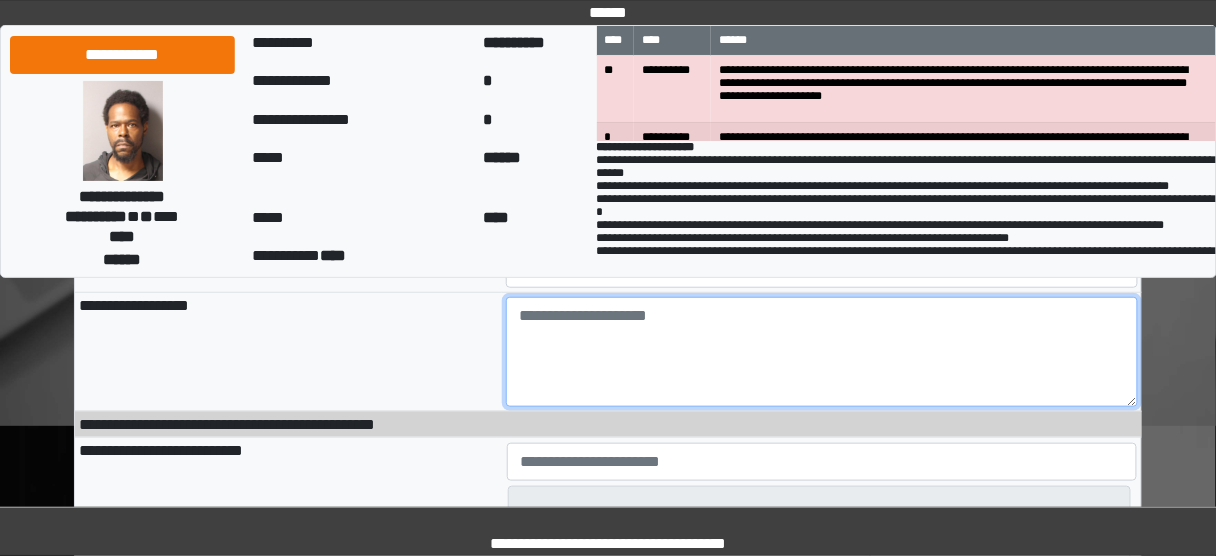 click at bounding box center [822, 352] 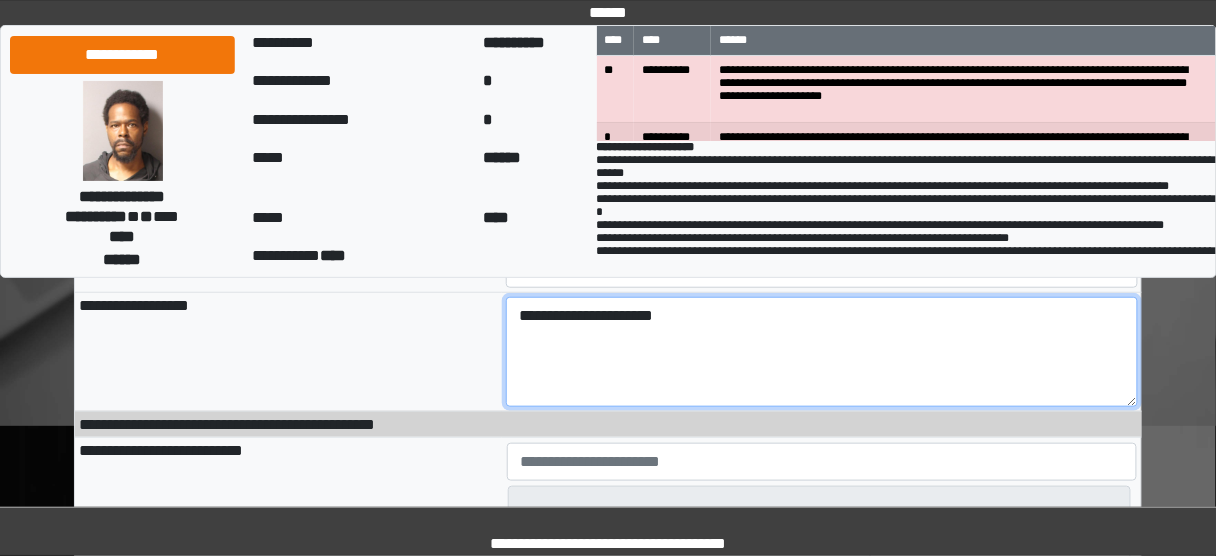 type on "**********" 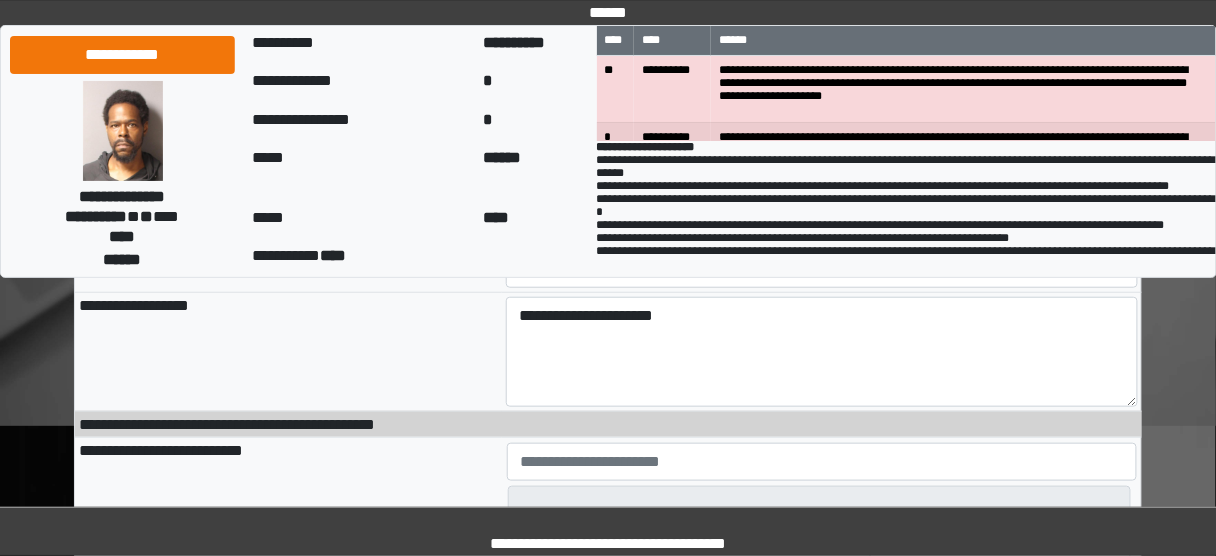 click on "**********" at bounding box center [288, 351] 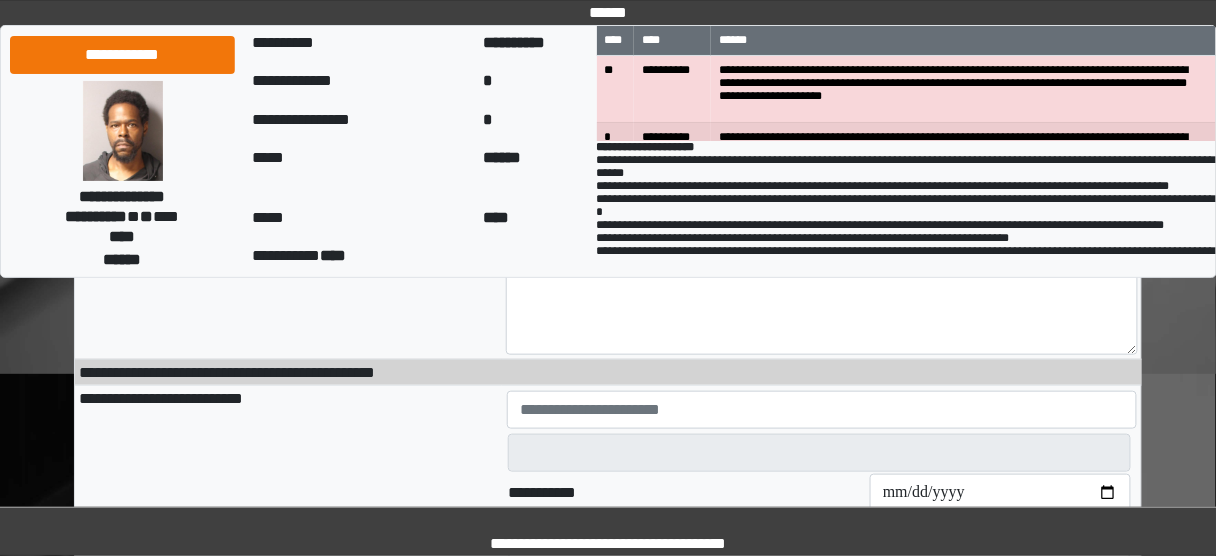 scroll, scrollTop: 320, scrollLeft: 0, axis: vertical 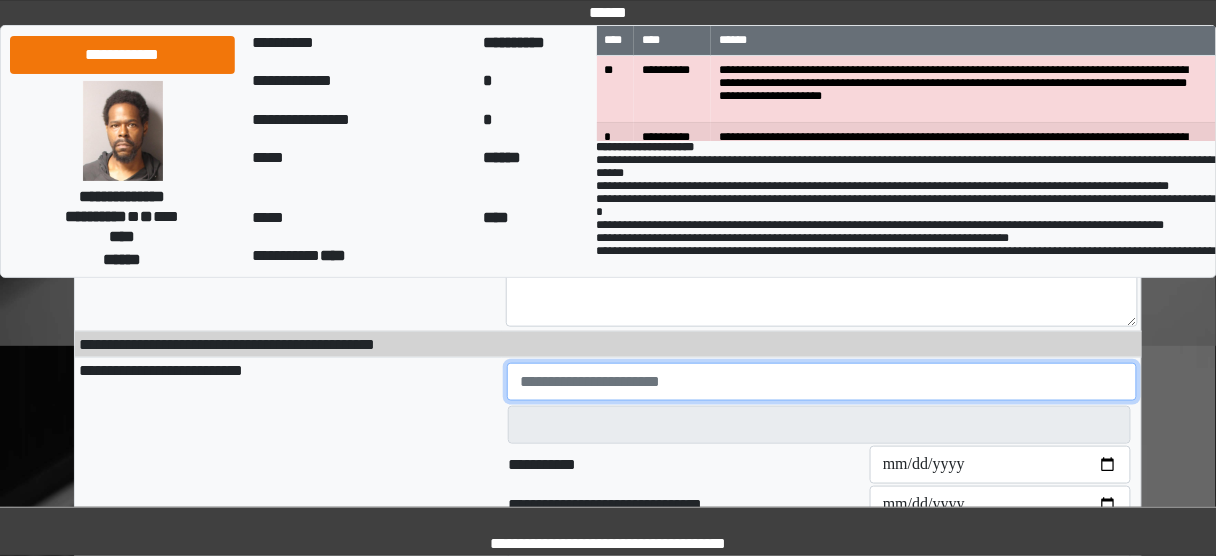 click at bounding box center (822, 382) 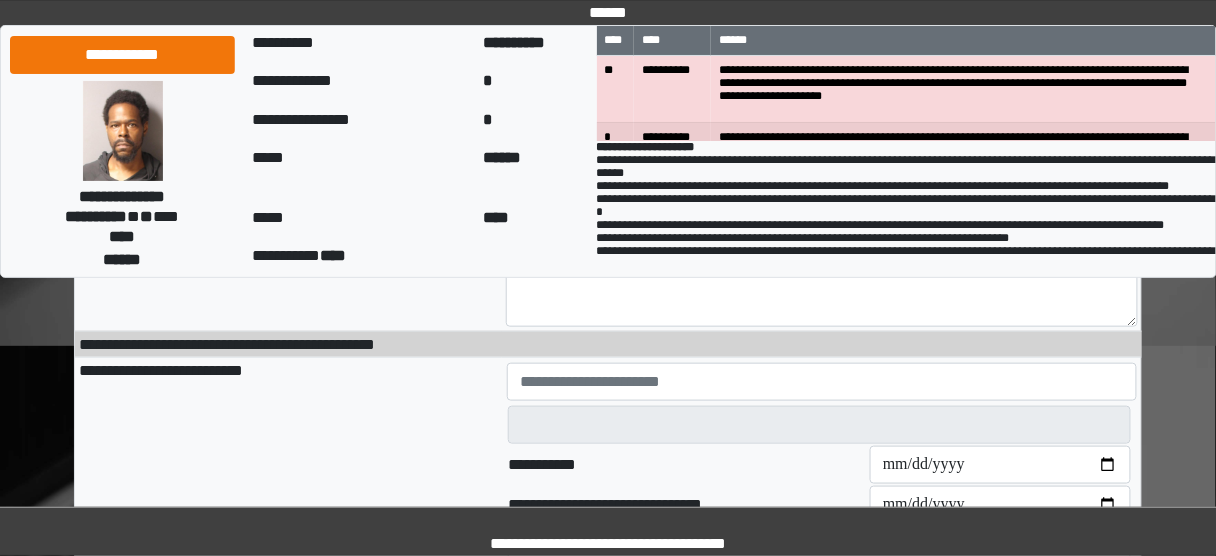 click on "**********" at bounding box center [288, 463] 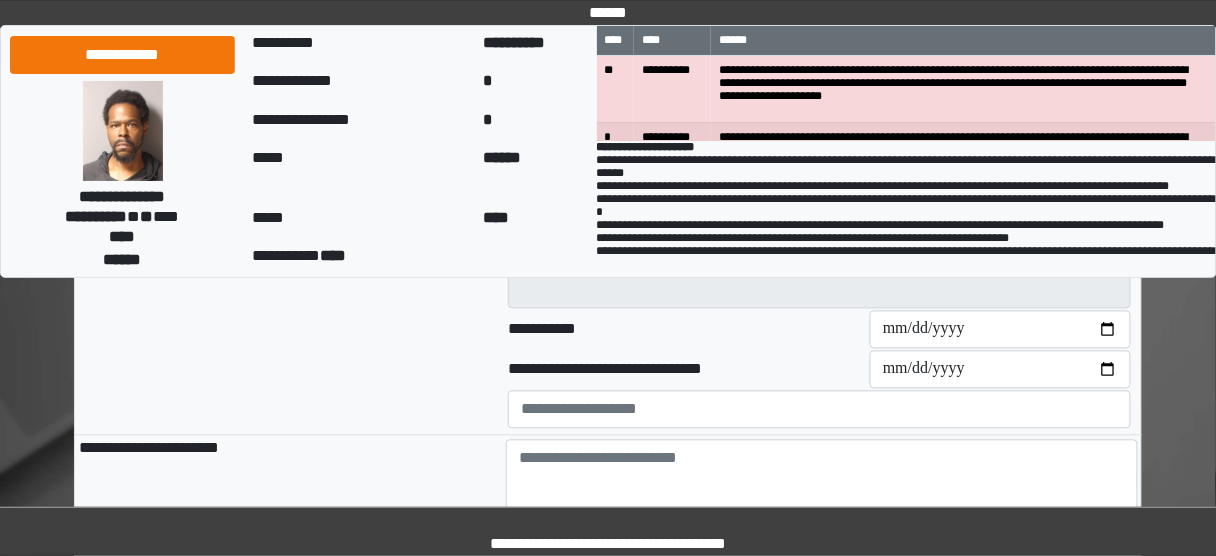 scroll, scrollTop: 880, scrollLeft: 0, axis: vertical 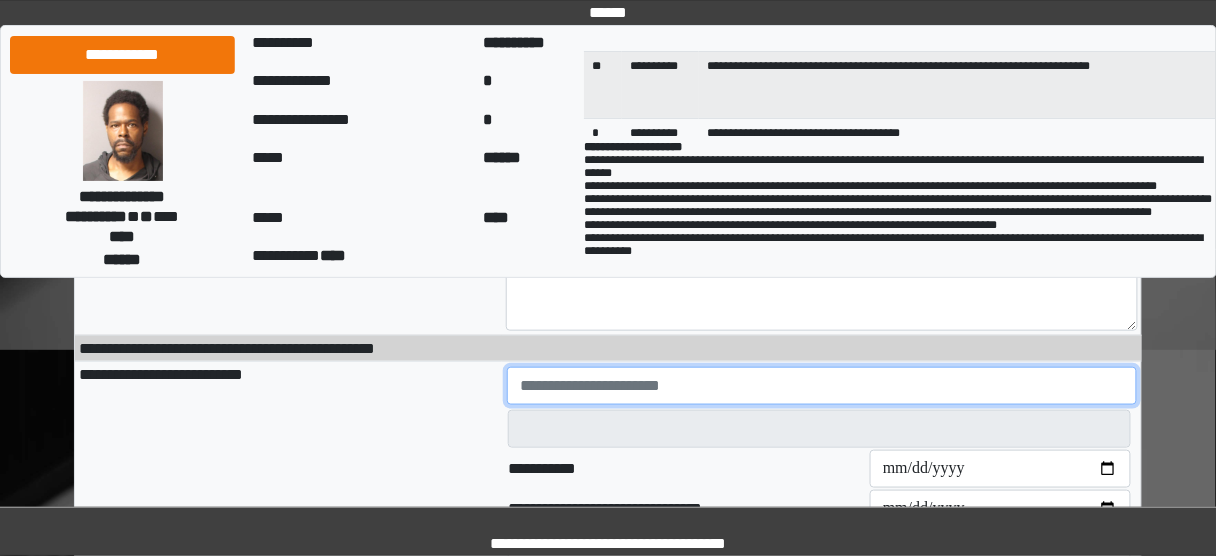 click at bounding box center (822, 386) 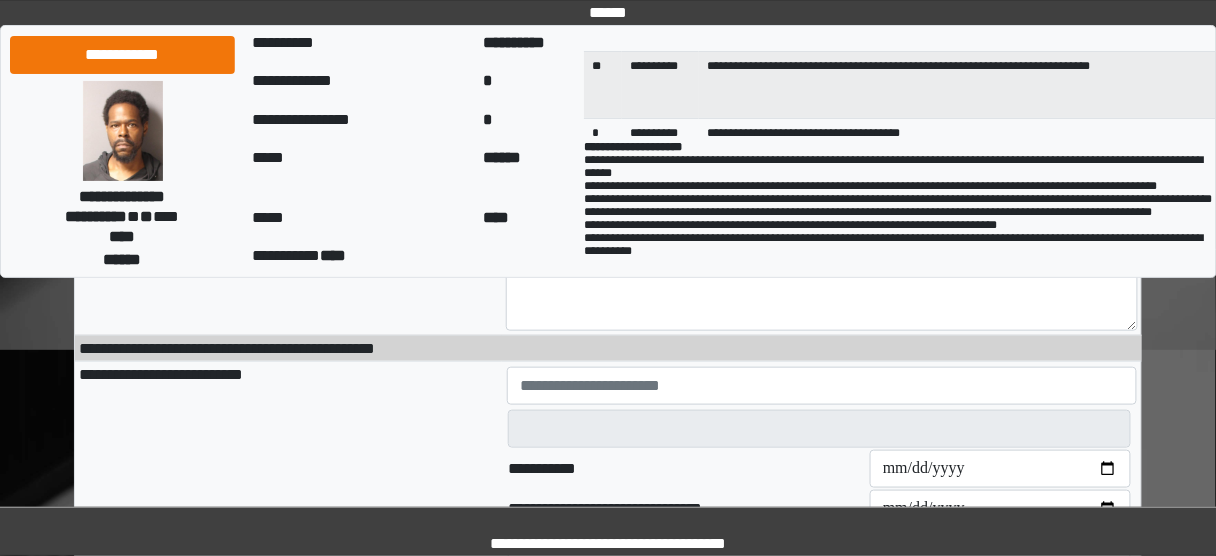drag, startPoint x: 373, startPoint y: 433, endPoint x: 204, endPoint y: 368, distance: 181.06905 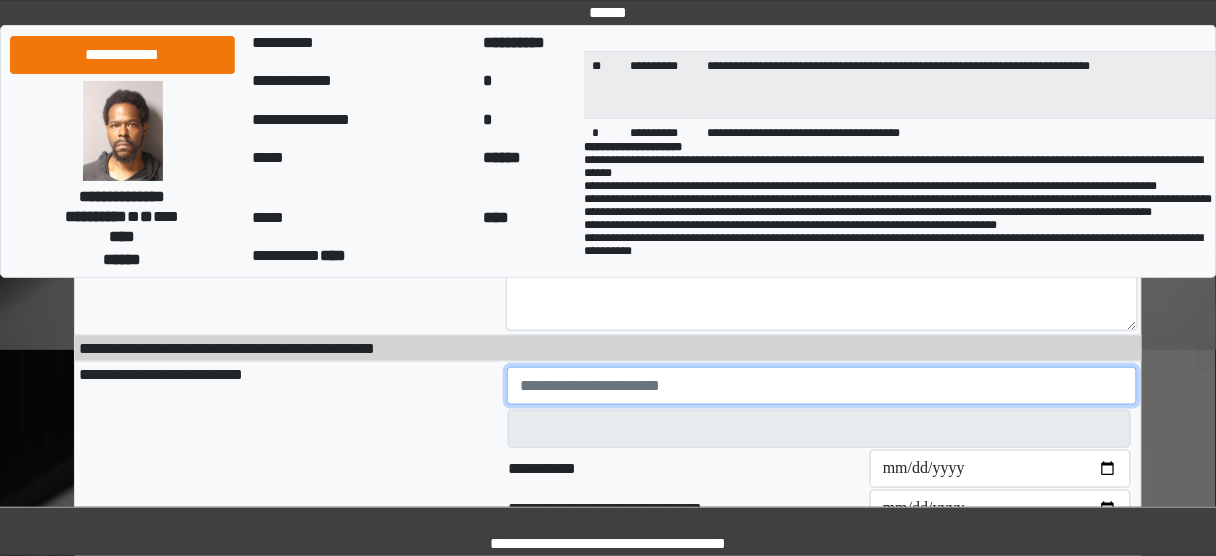 click at bounding box center (822, 386) 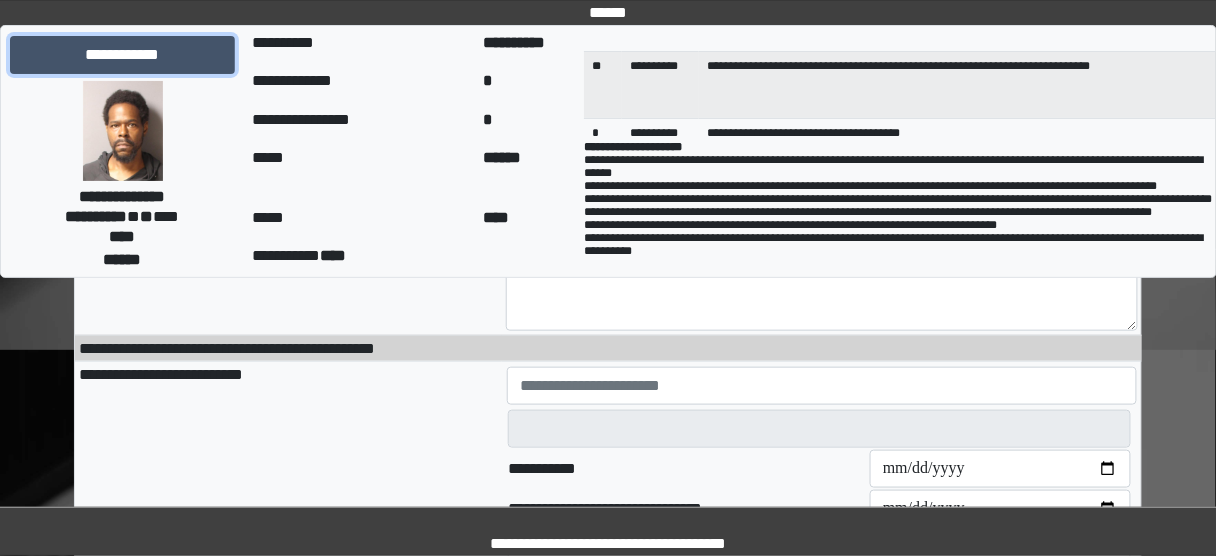 click on "**********" at bounding box center [122, 54] 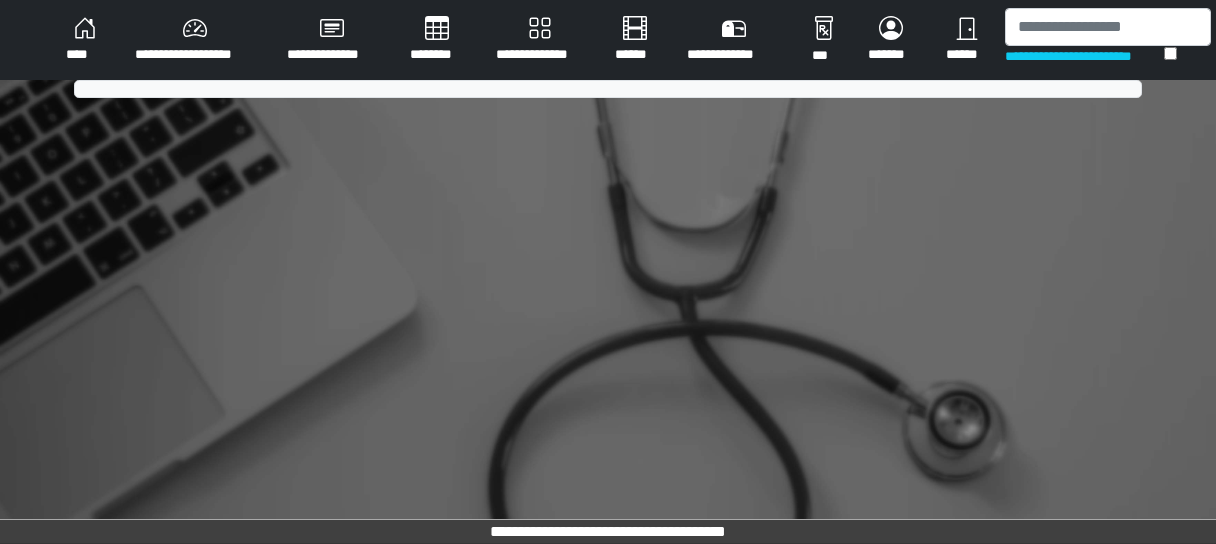 scroll, scrollTop: 0, scrollLeft: 0, axis: both 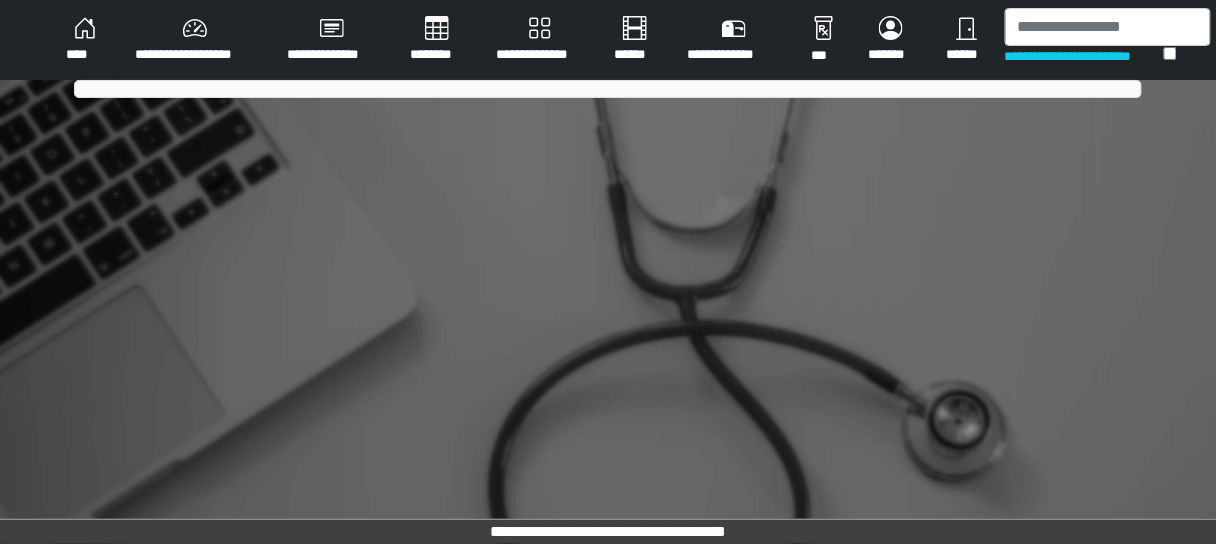 click on "**********" at bounding box center (195, 40) 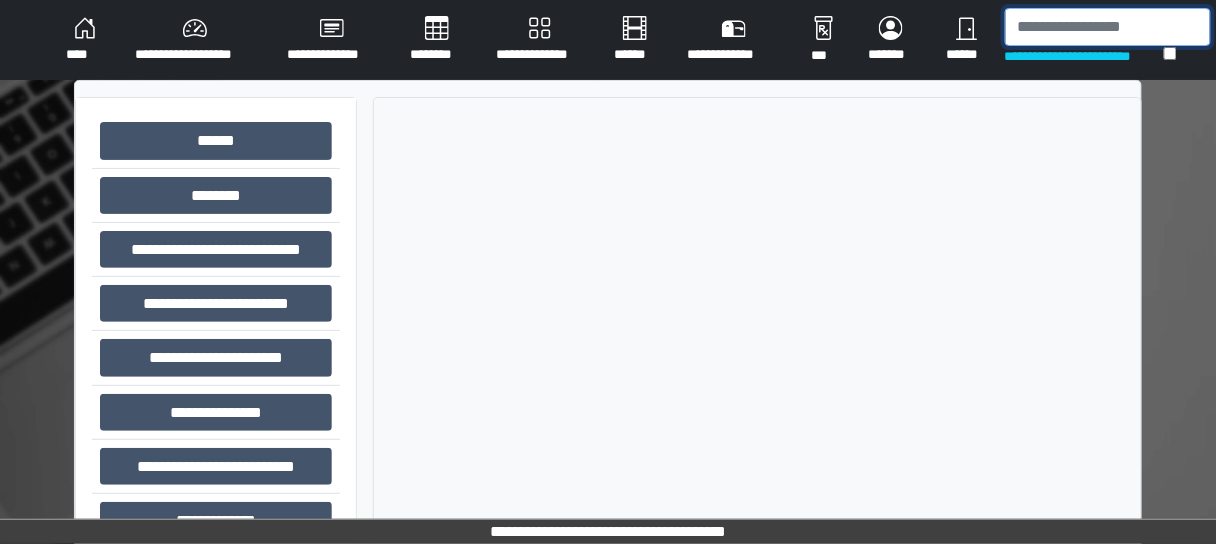 click at bounding box center [1108, 27] 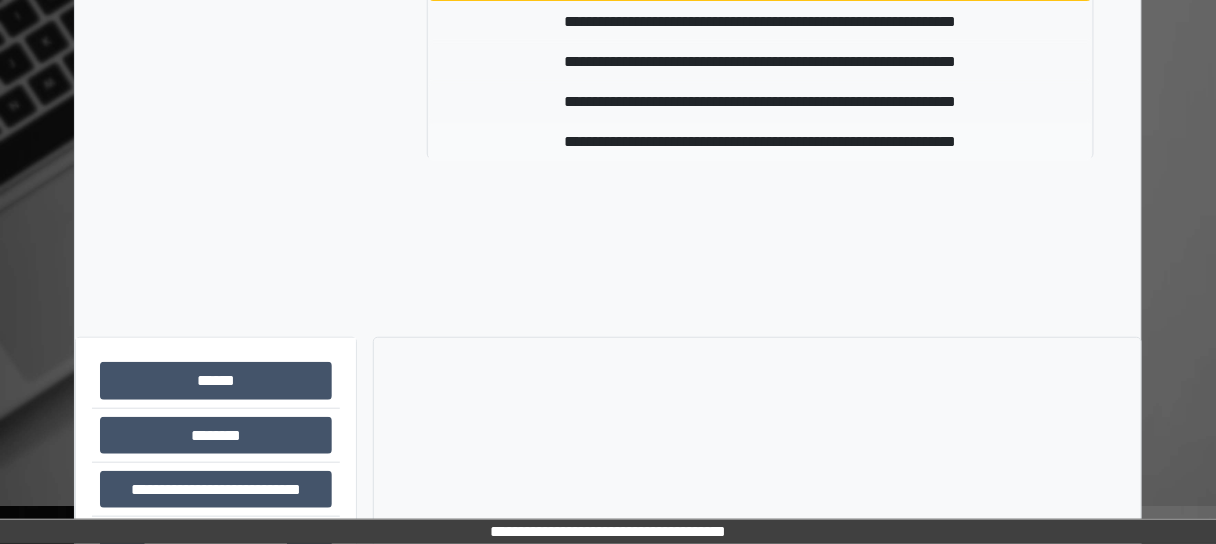 type on "***" 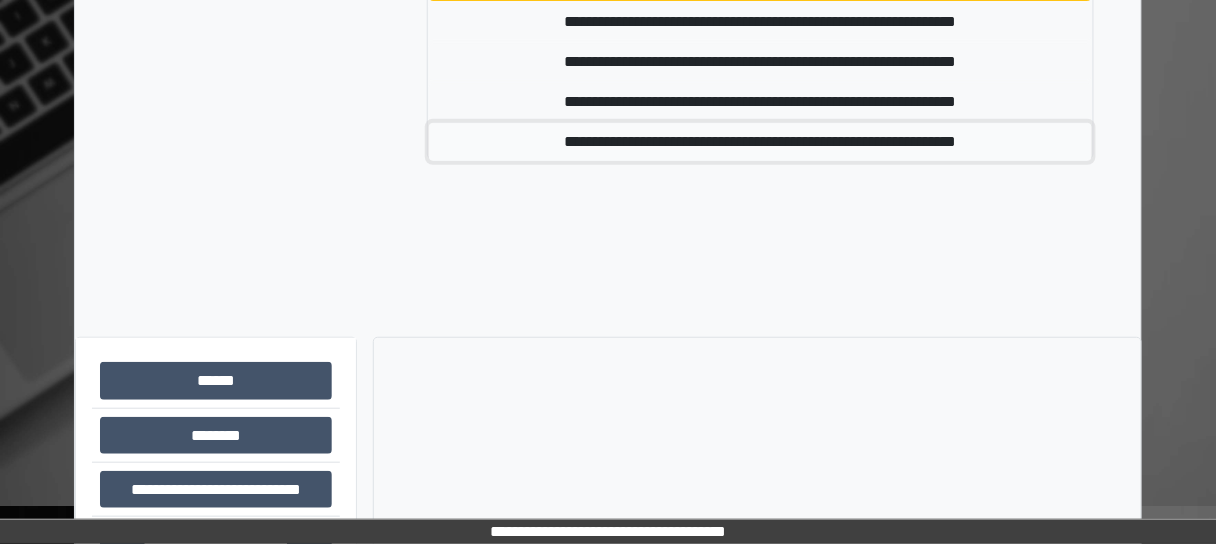click on "**********" at bounding box center [760, 142] 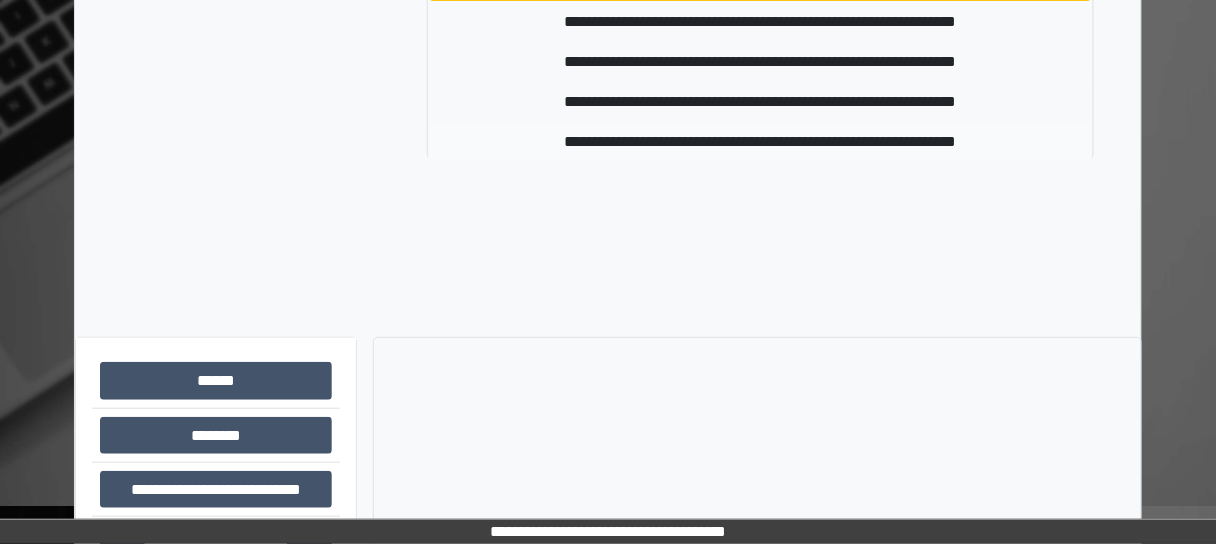 type 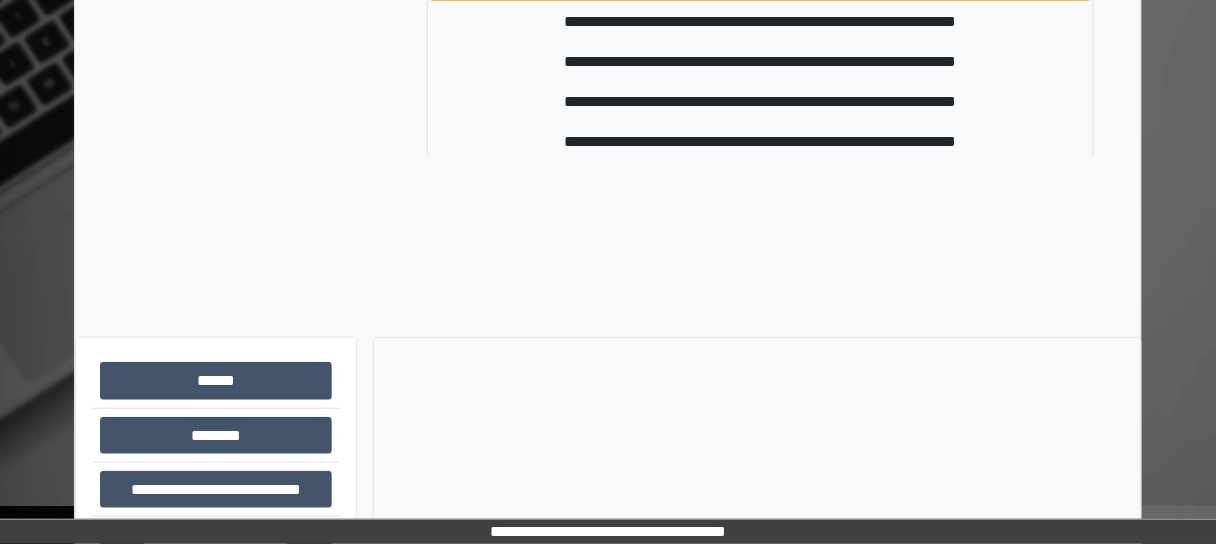 scroll, scrollTop: 176, scrollLeft: 0, axis: vertical 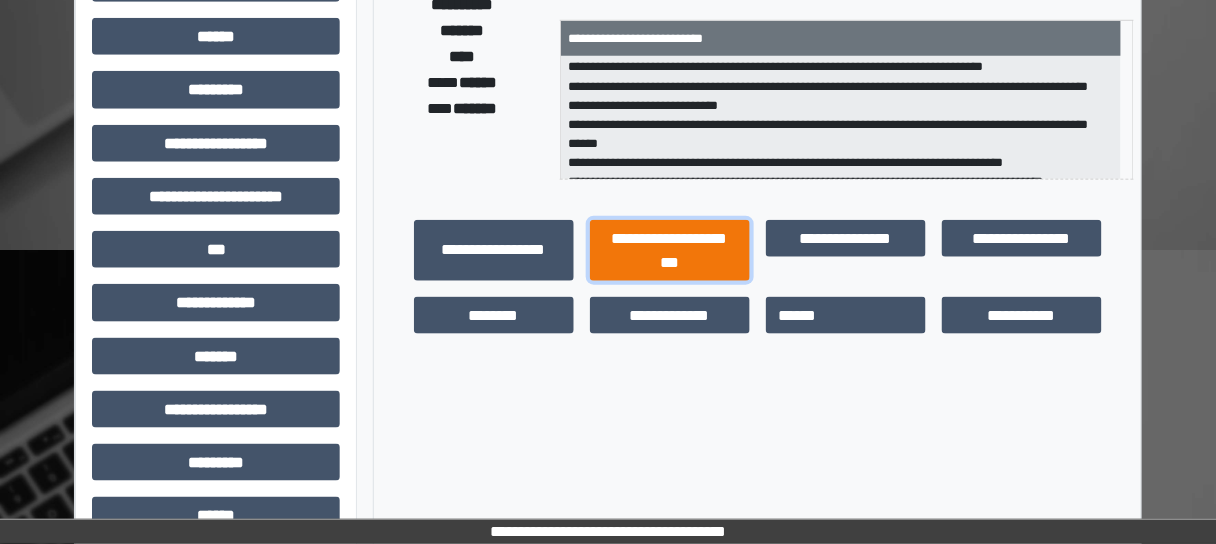 click on "**********" at bounding box center [670, 250] 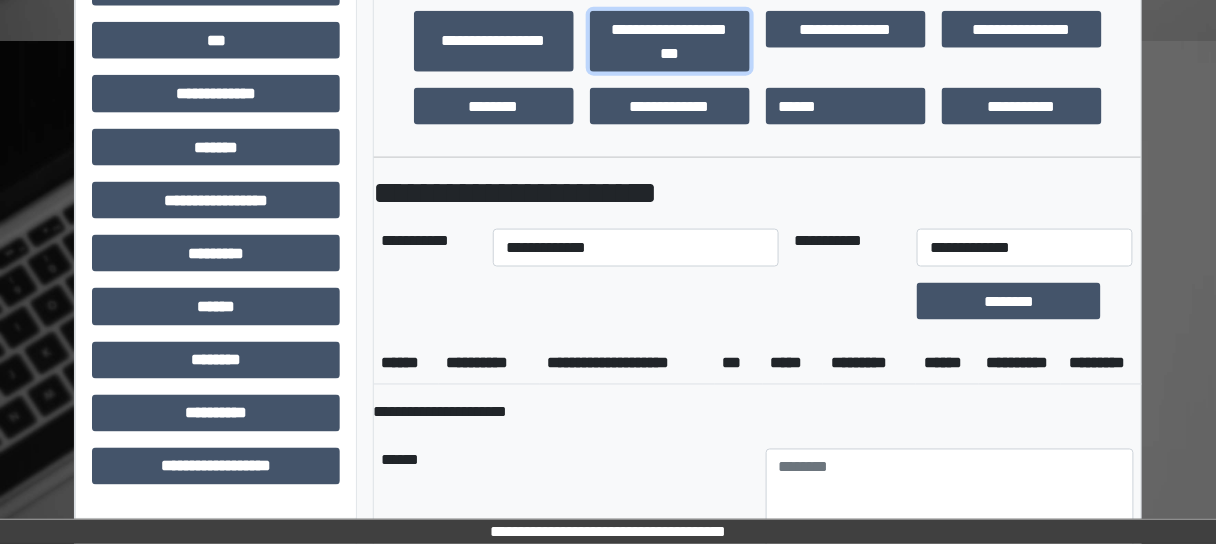 scroll, scrollTop: 656, scrollLeft: 0, axis: vertical 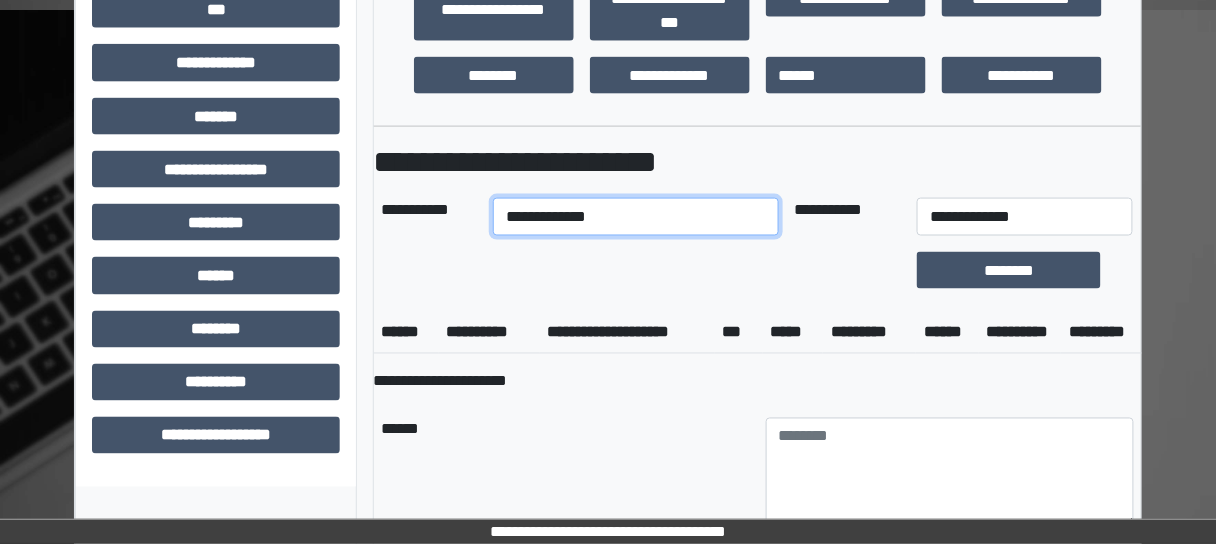 click on "**********" at bounding box center (635, 217) 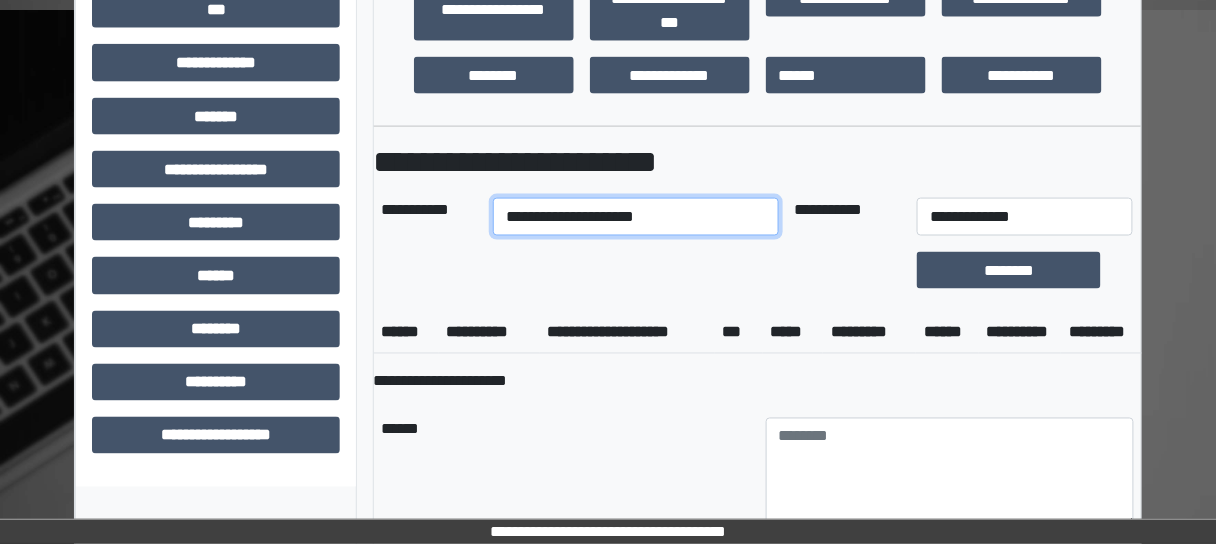 click on "**********" at bounding box center [635, 217] 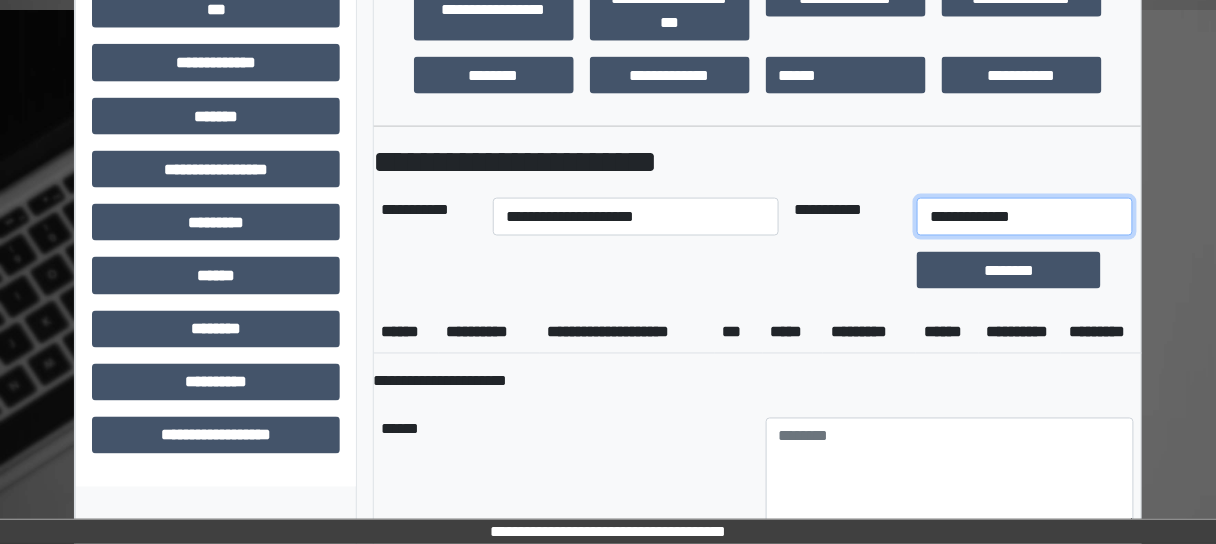 click on "**********" at bounding box center (1025, 217) 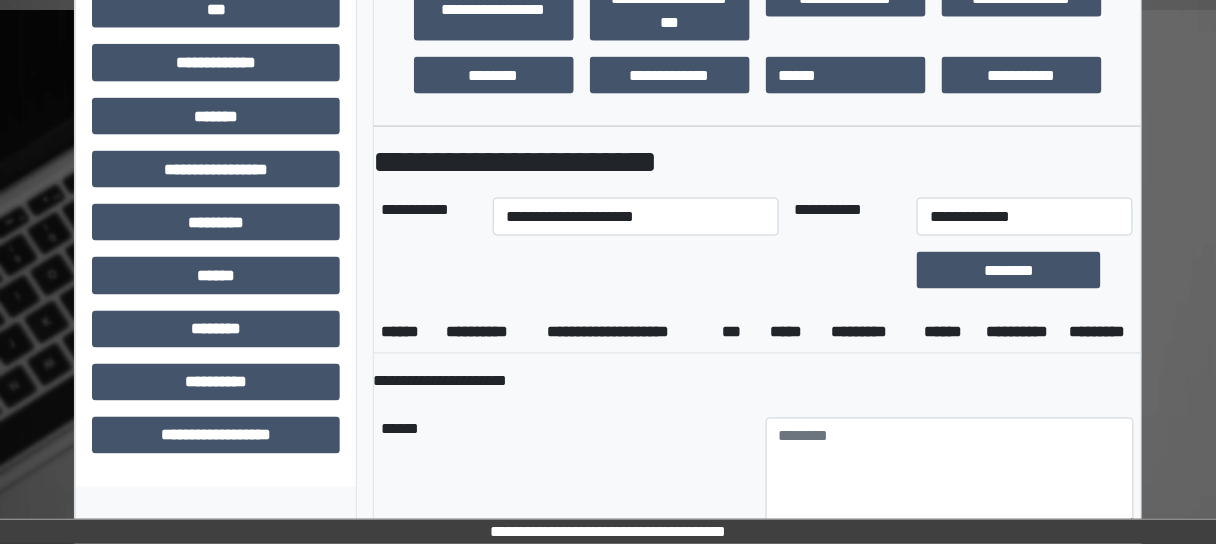 click at bounding box center [848, 270] 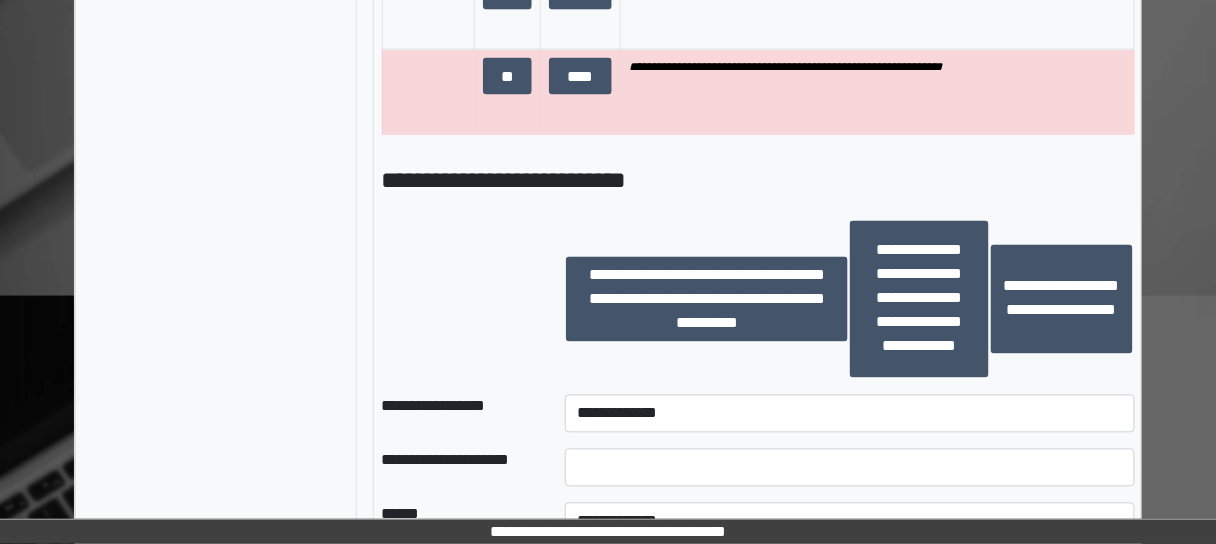 scroll, scrollTop: 2896, scrollLeft: 0, axis: vertical 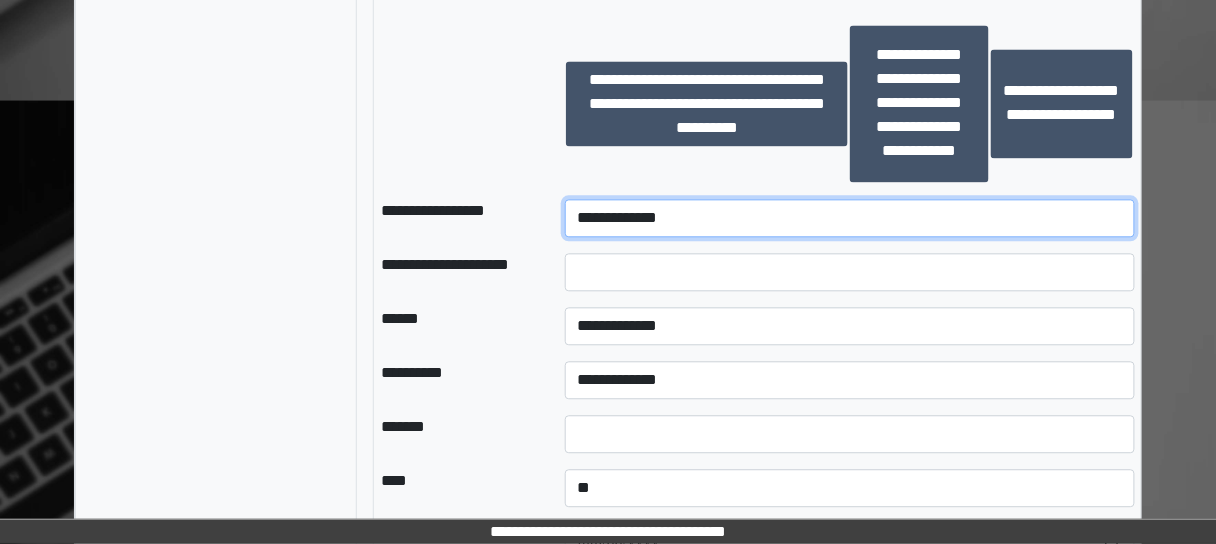 click on "**********" at bounding box center (850, 218) 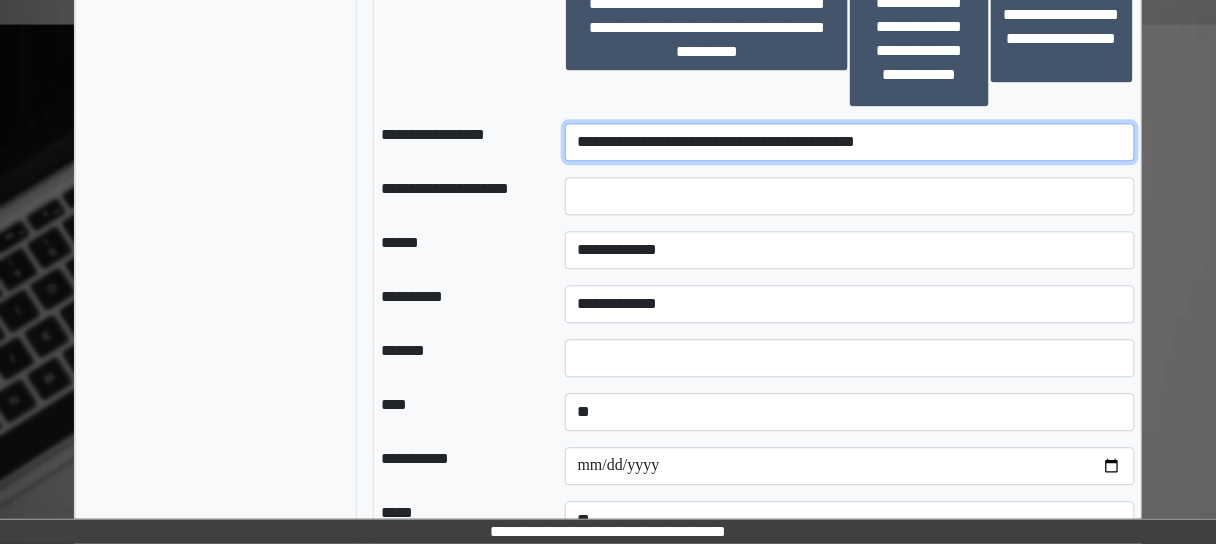 scroll, scrollTop: 2976, scrollLeft: 0, axis: vertical 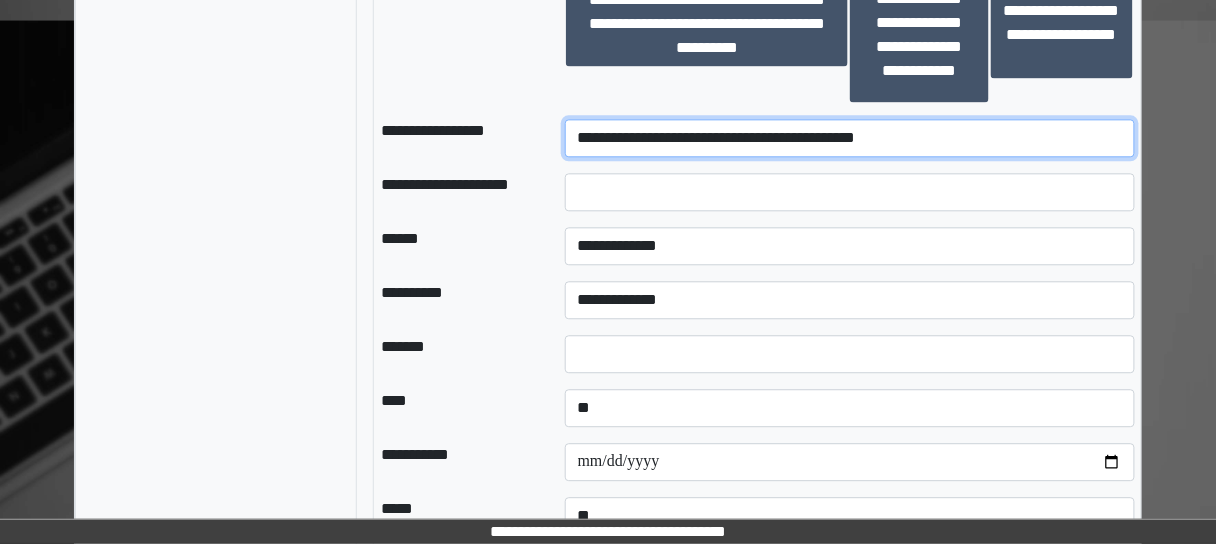 click on "**********" at bounding box center [850, 138] 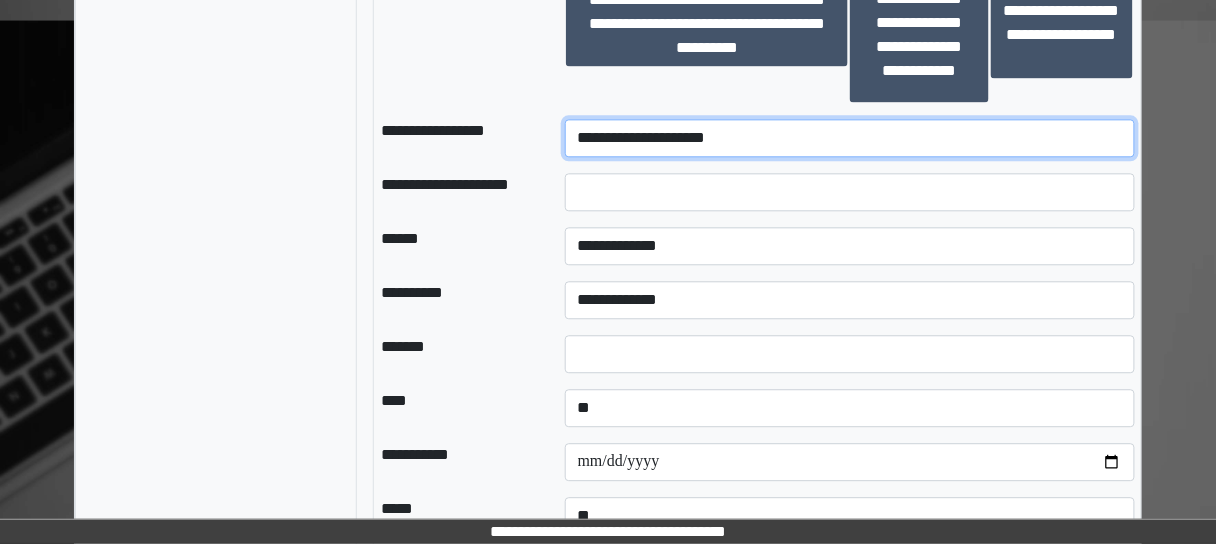 click on "**********" at bounding box center [850, 138] 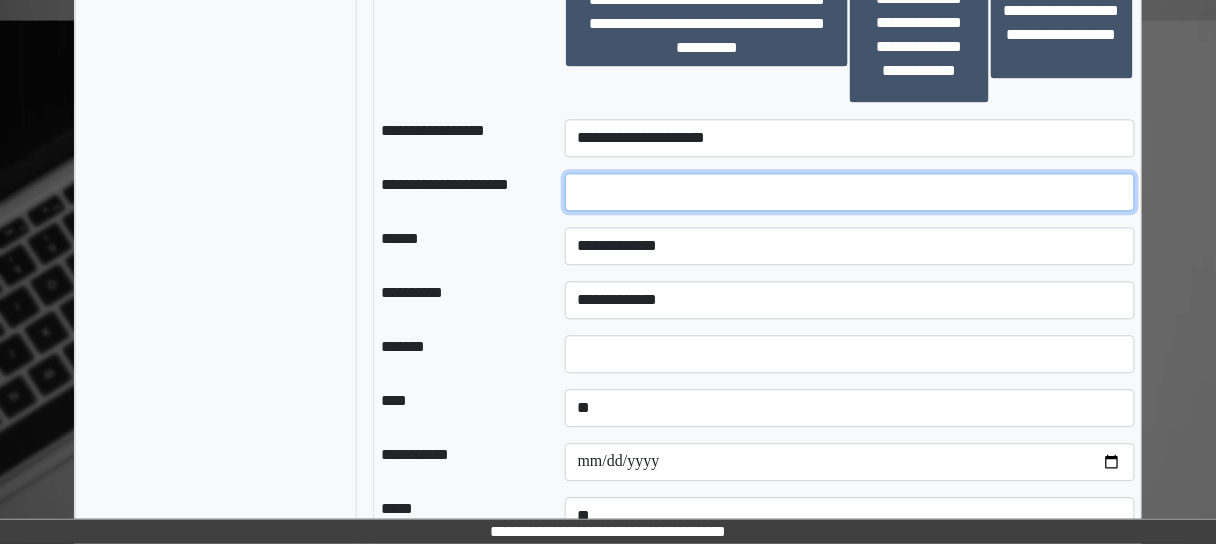 click at bounding box center [850, 192] 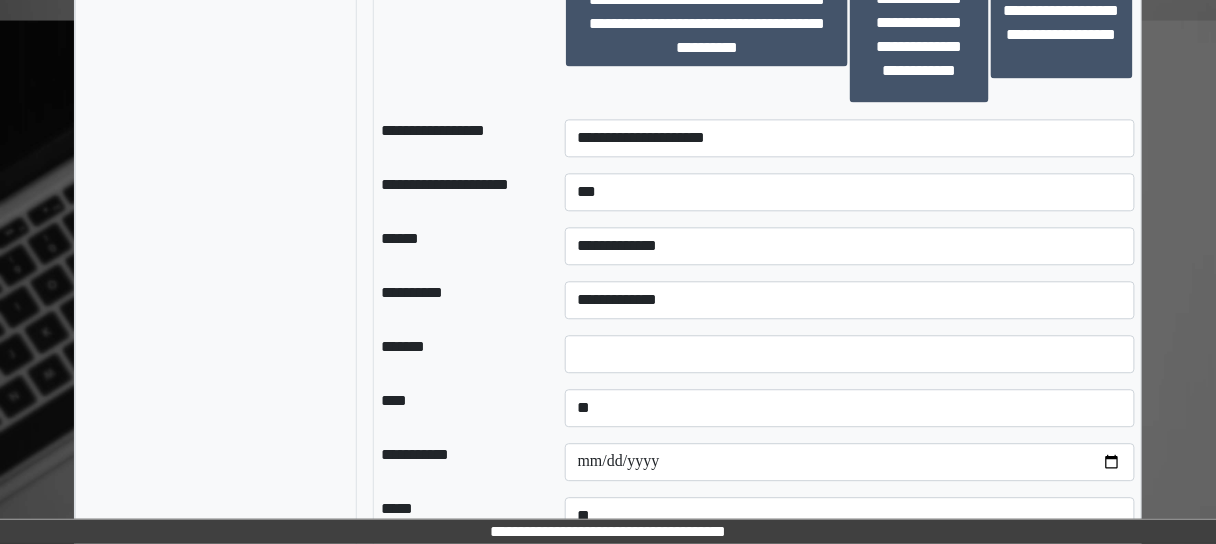 click on "**********" at bounding box center [457, 300] 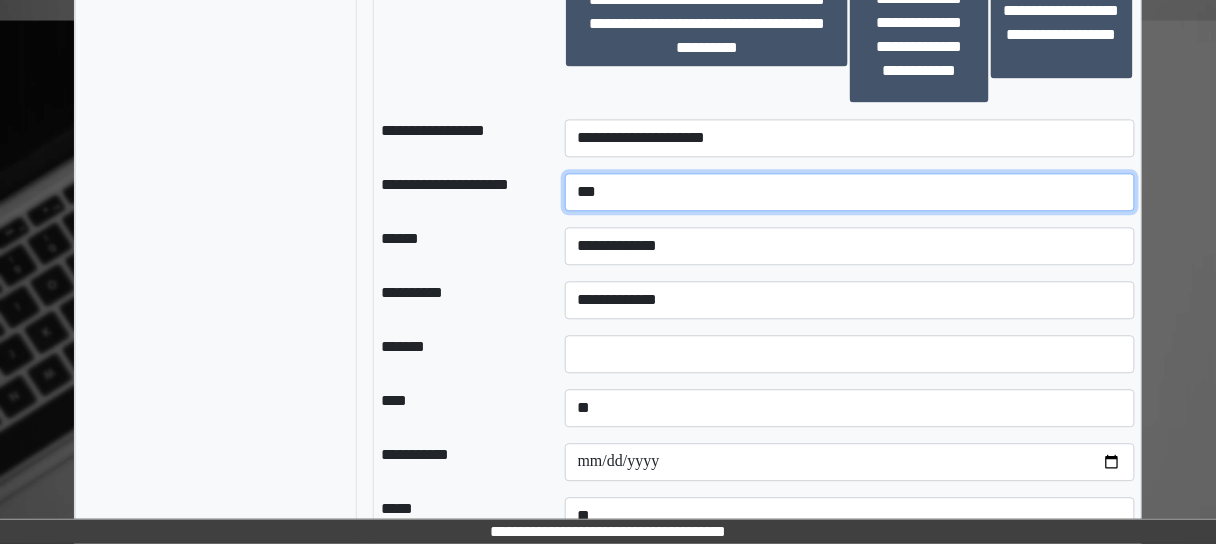 click on "***" at bounding box center (850, 192) 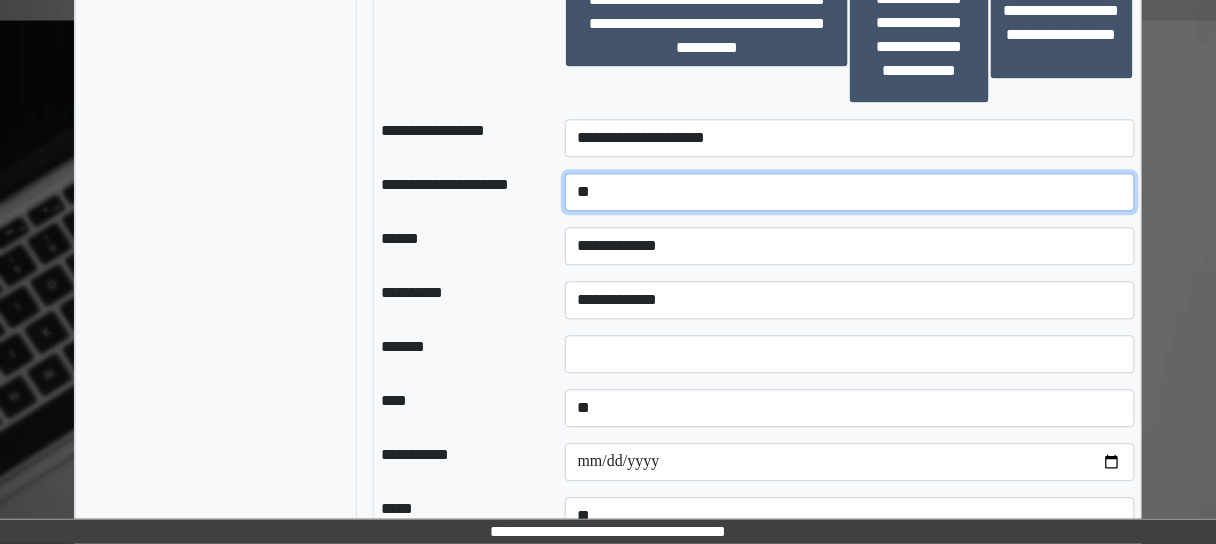 type on "*" 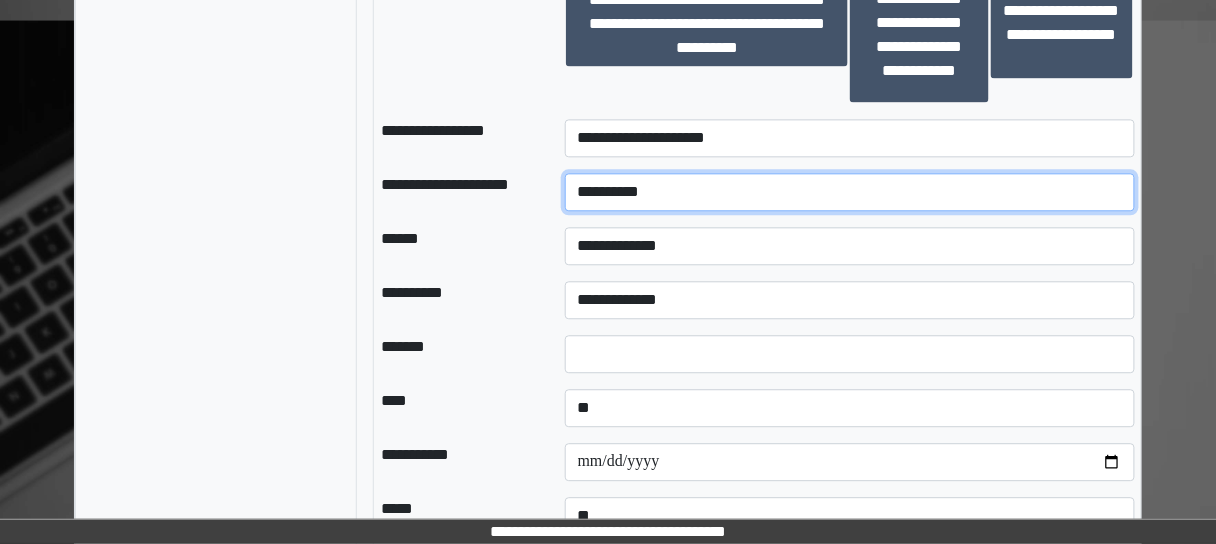 type on "**********" 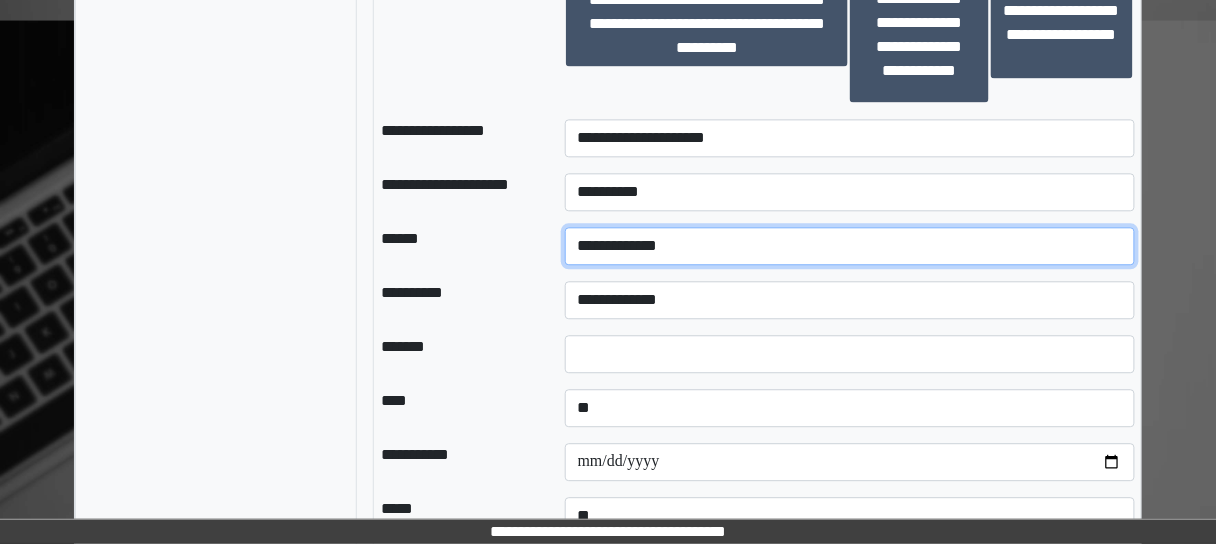 select on "**" 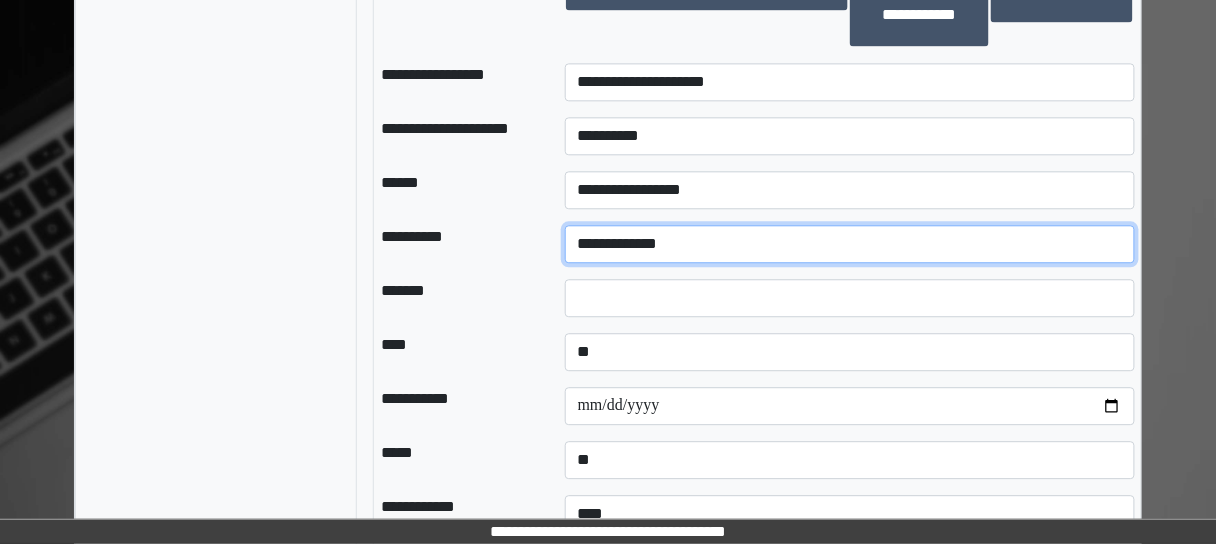 scroll, scrollTop: 3136, scrollLeft: 0, axis: vertical 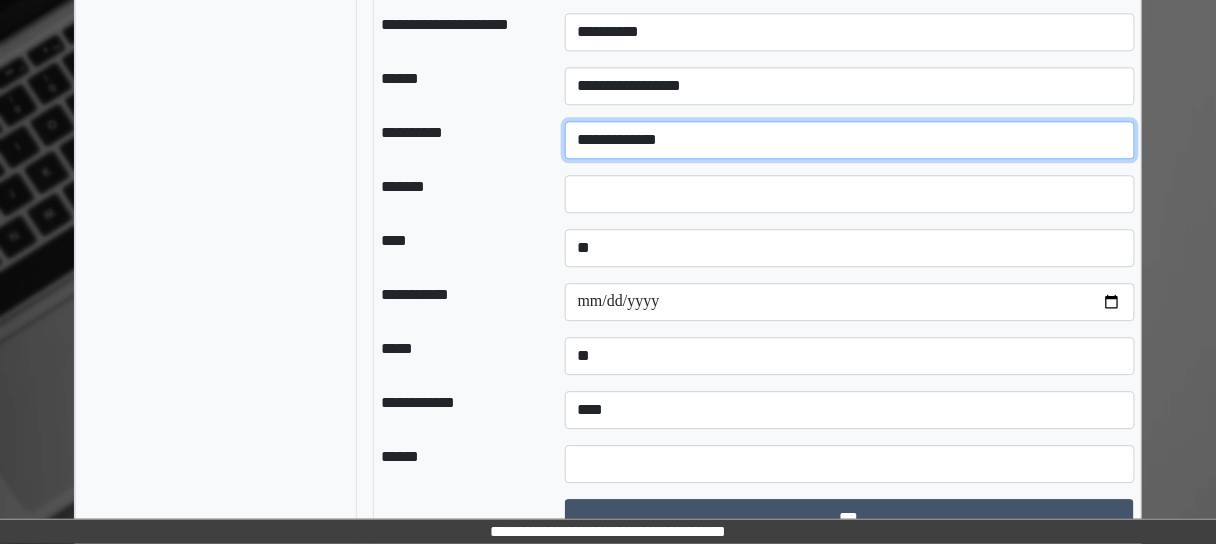 click on "**********" at bounding box center [850, 140] 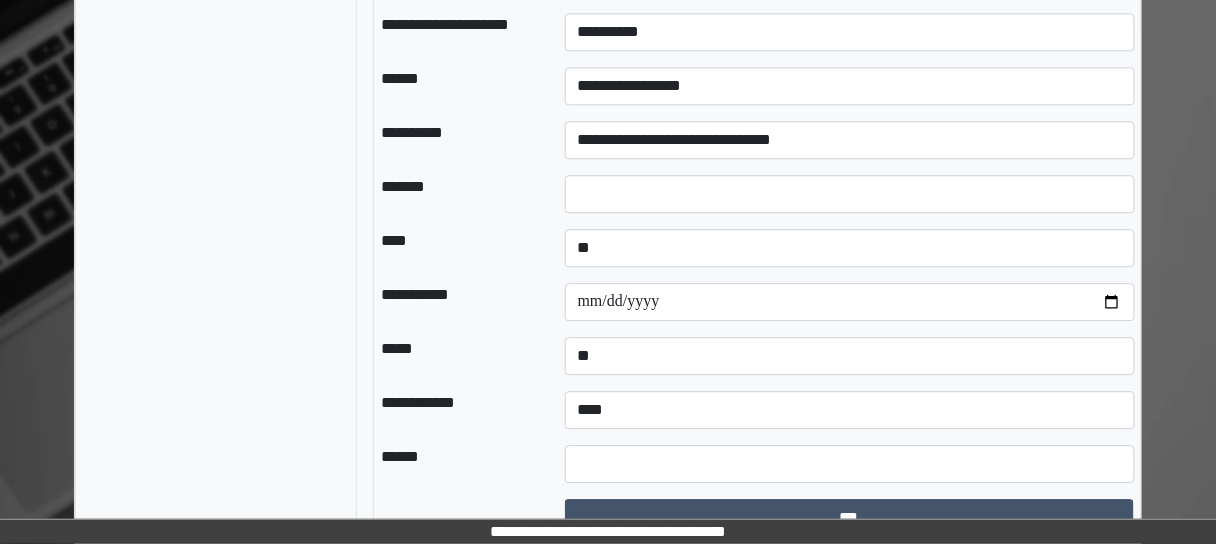 click on "*******" at bounding box center [457, 194] 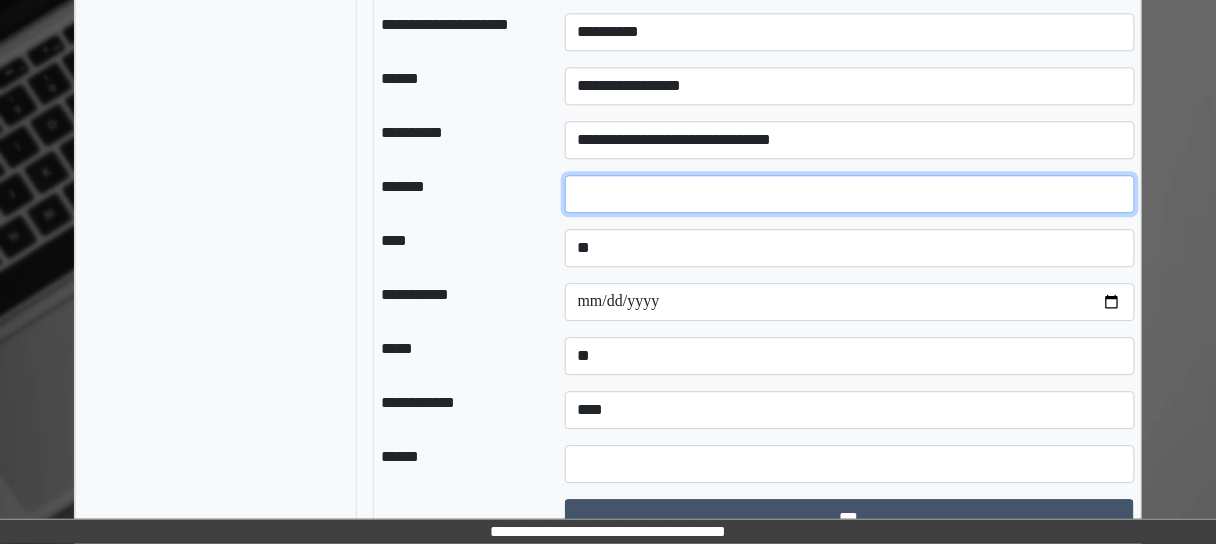 click at bounding box center [850, 194] 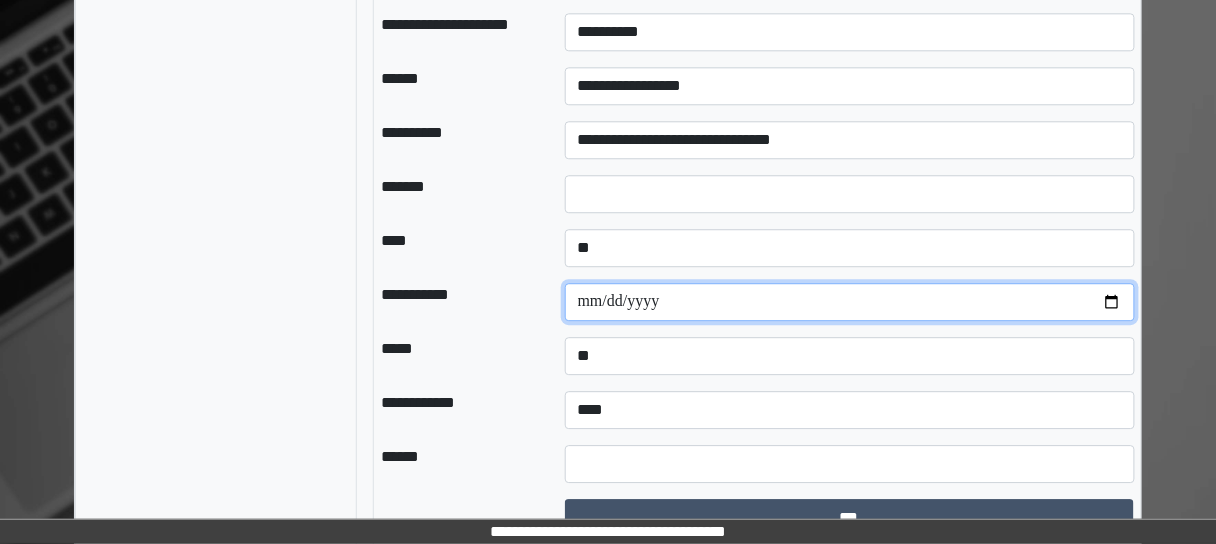 type on "**********" 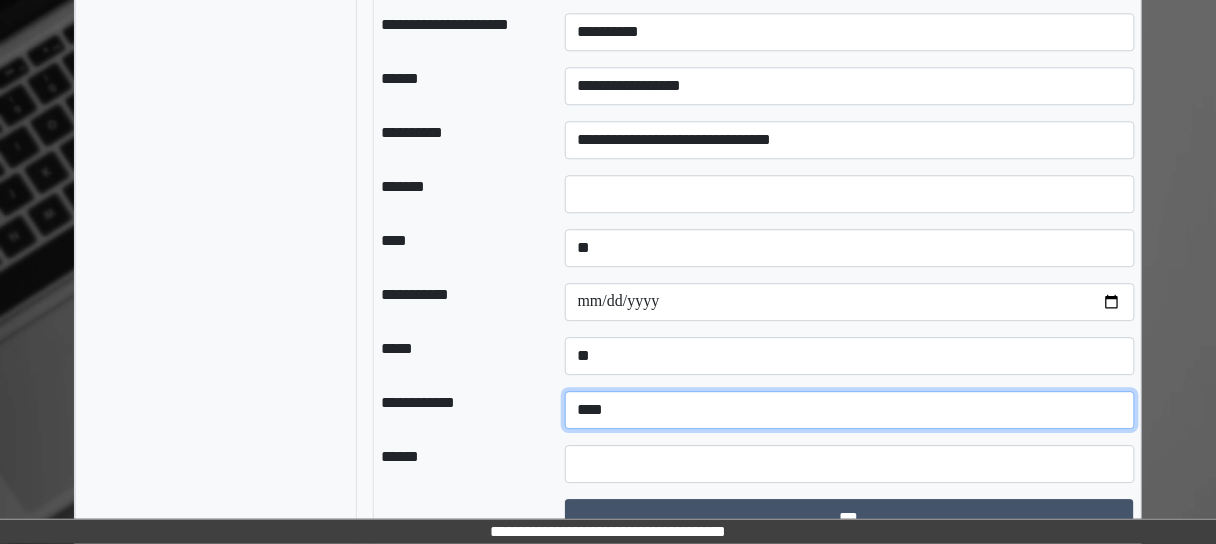scroll, scrollTop: 3216, scrollLeft: 0, axis: vertical 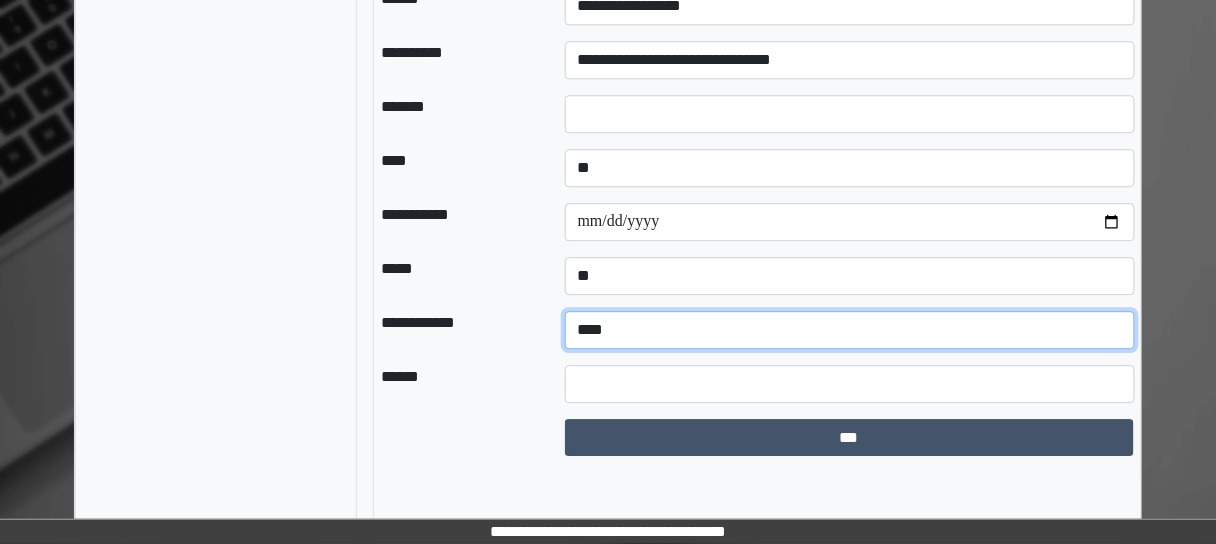 click on "**********" at bounding box center [850, 330] 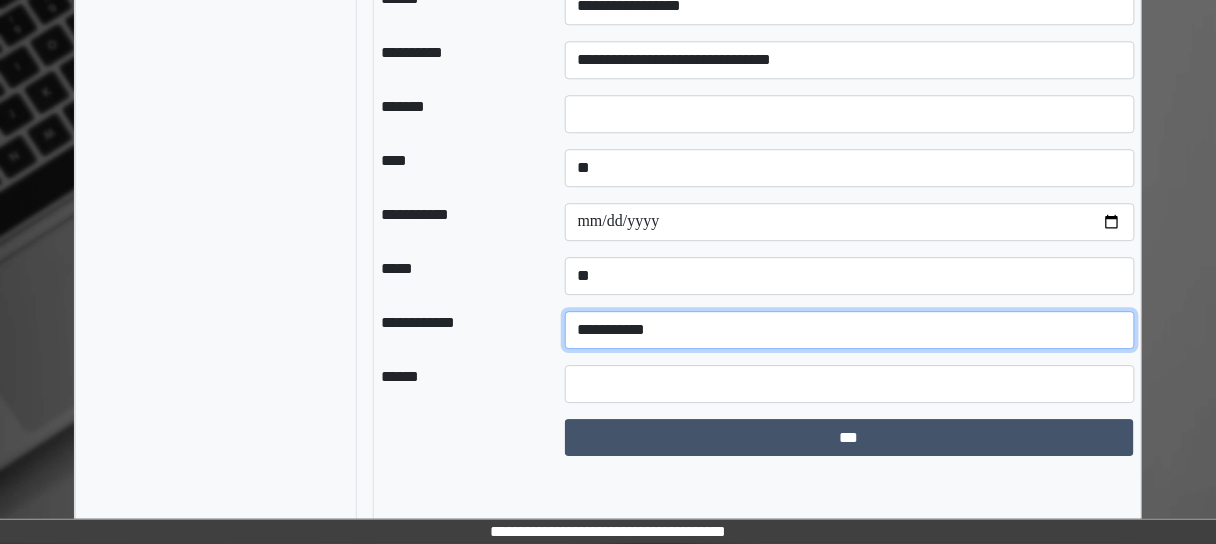 click on "**********" at bounding box center [850, 330] 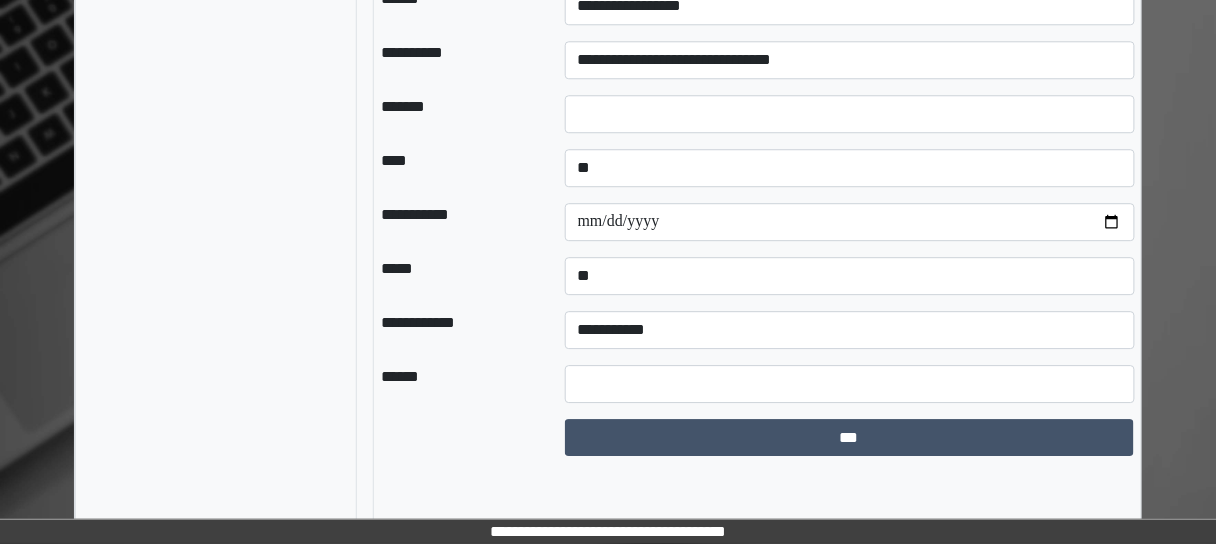 click on "******" at bounding box center (457, 384) 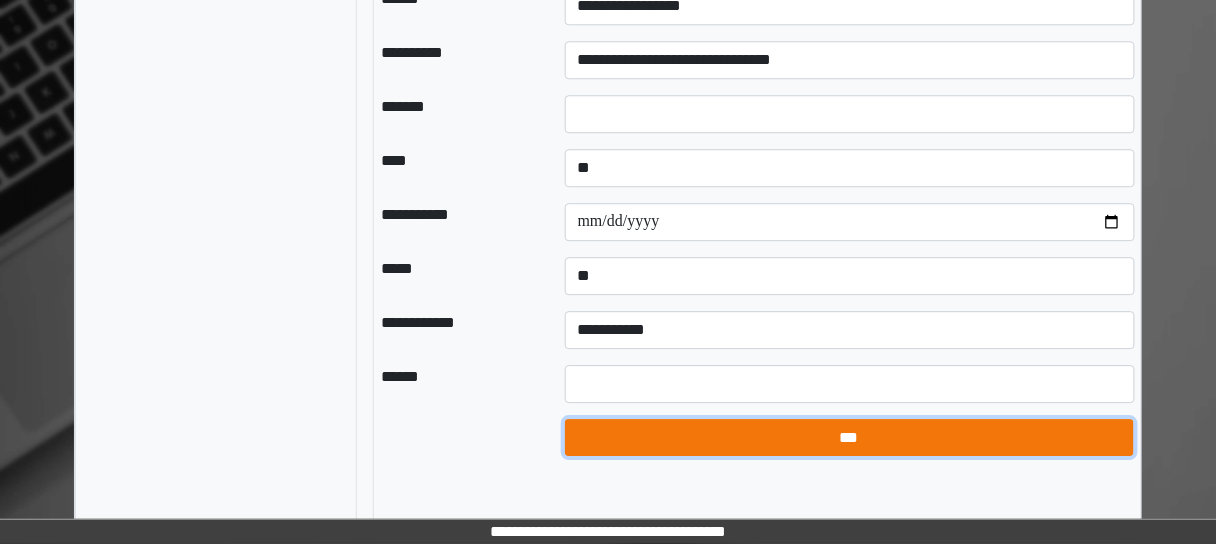 click on "***" at bounding box center (849, 437) 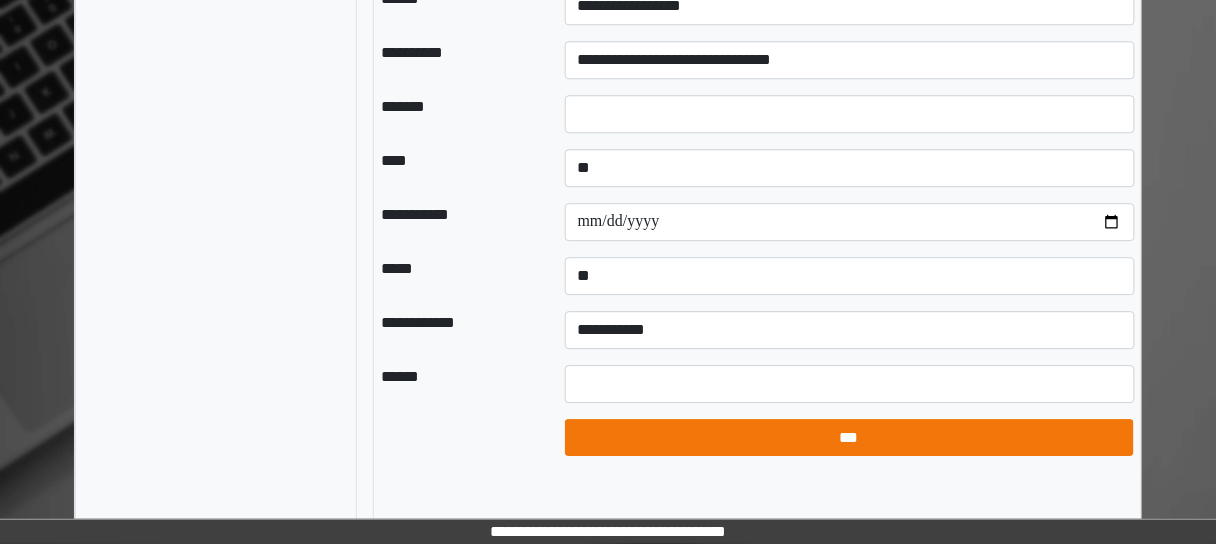 select on "*" 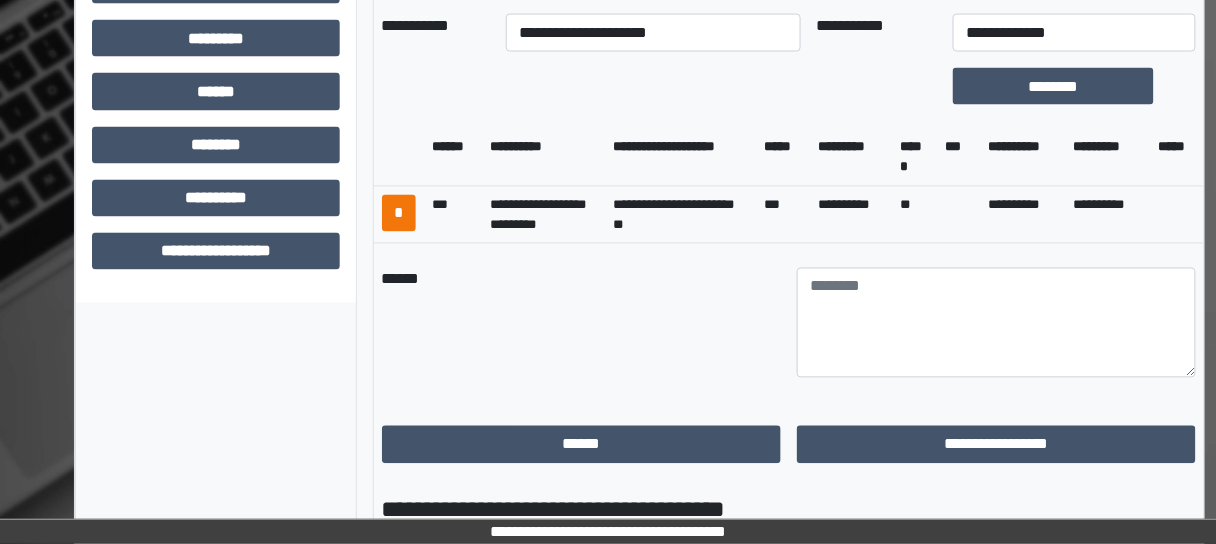 scroll, scrollTop: 861, scrollLeft: 0, axis: vertical 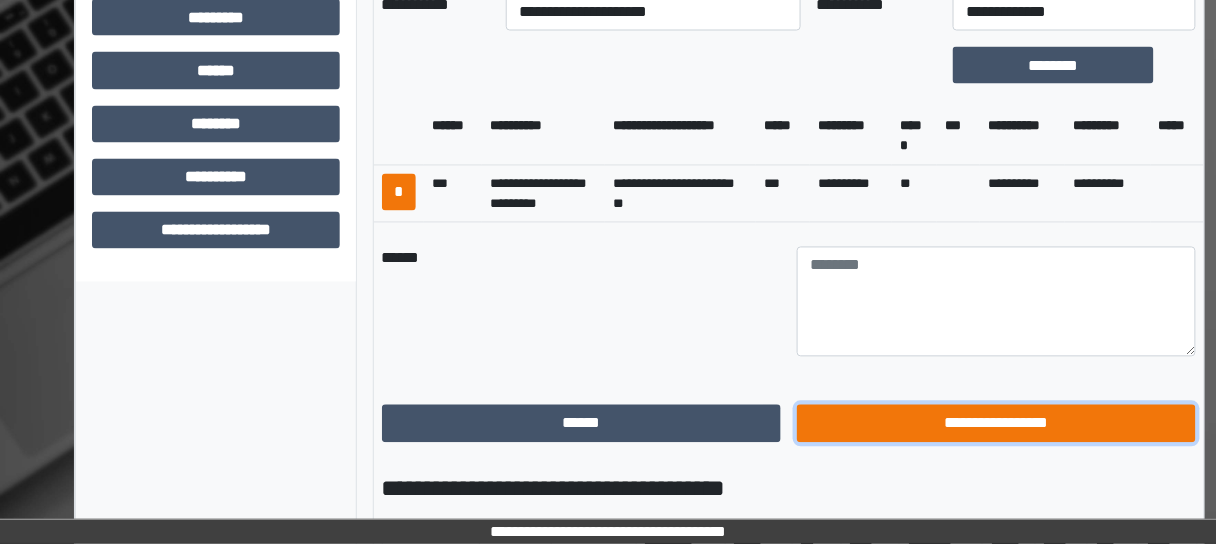 click on "**********" at bounding box center [996, 423] 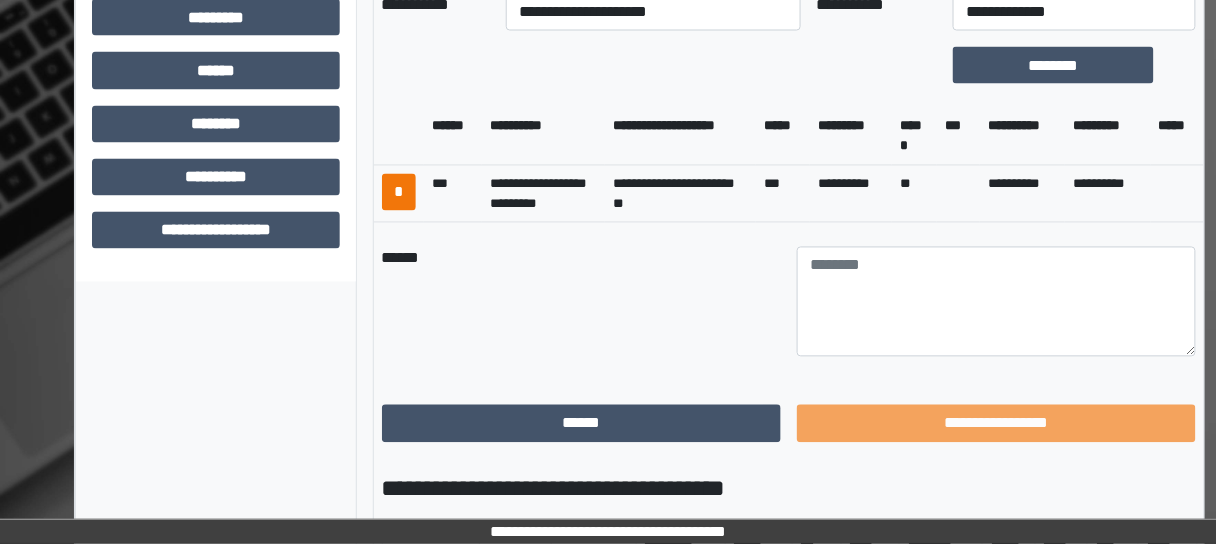 scroll, scrollTop: 615, scrollLeft: 0, axis: vertical 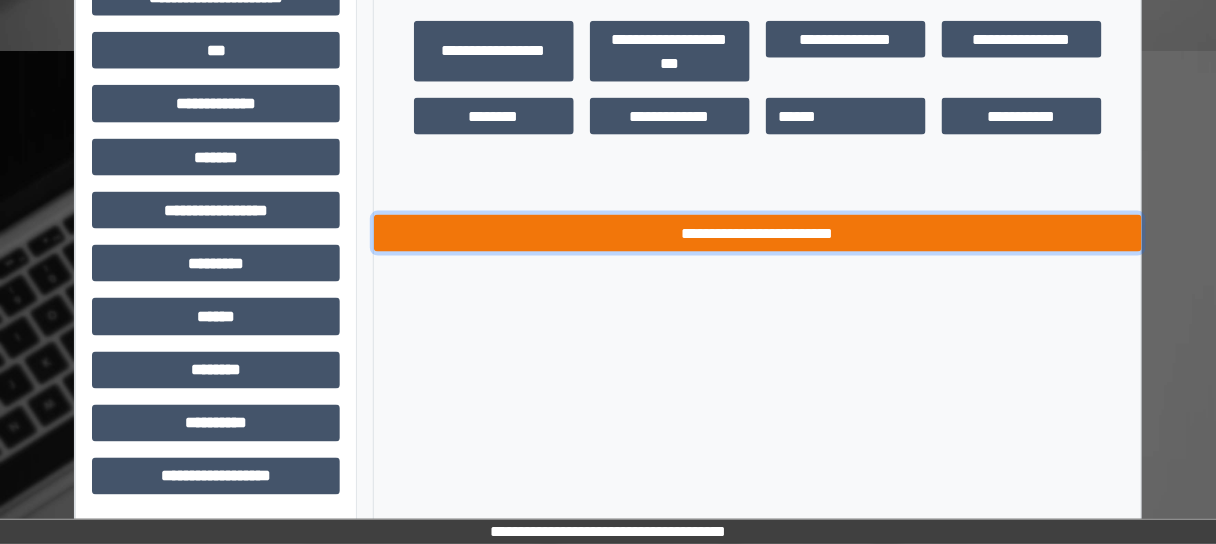 click on "**********" at bounding box center [758, 233] 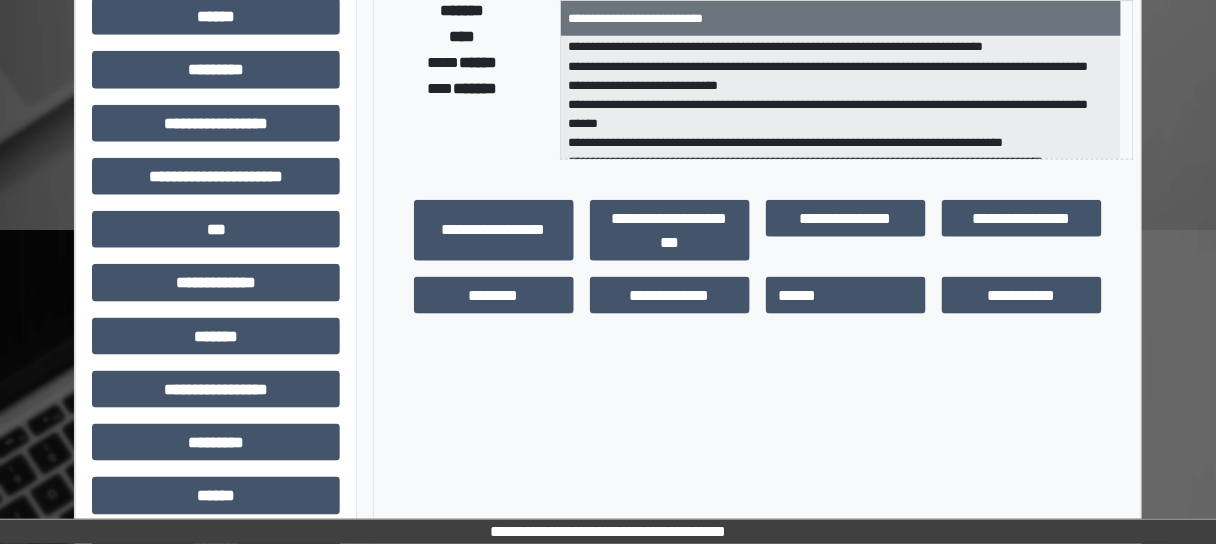scroll, scrollTop: 215, scrollLeft: 0, axis: vertical 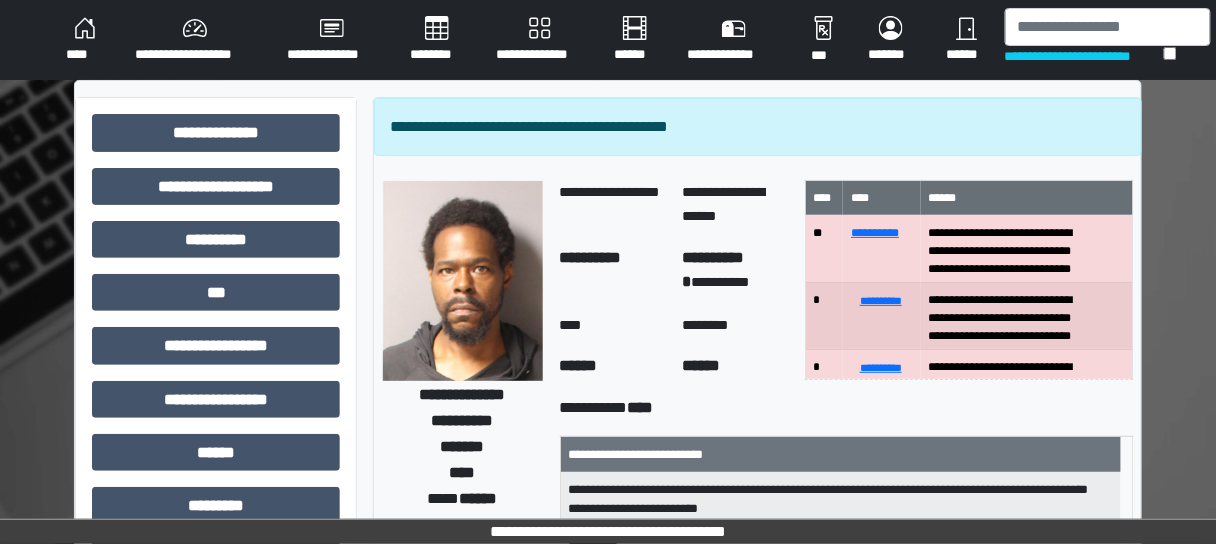 click on "****" at bounding box center [84, 40] 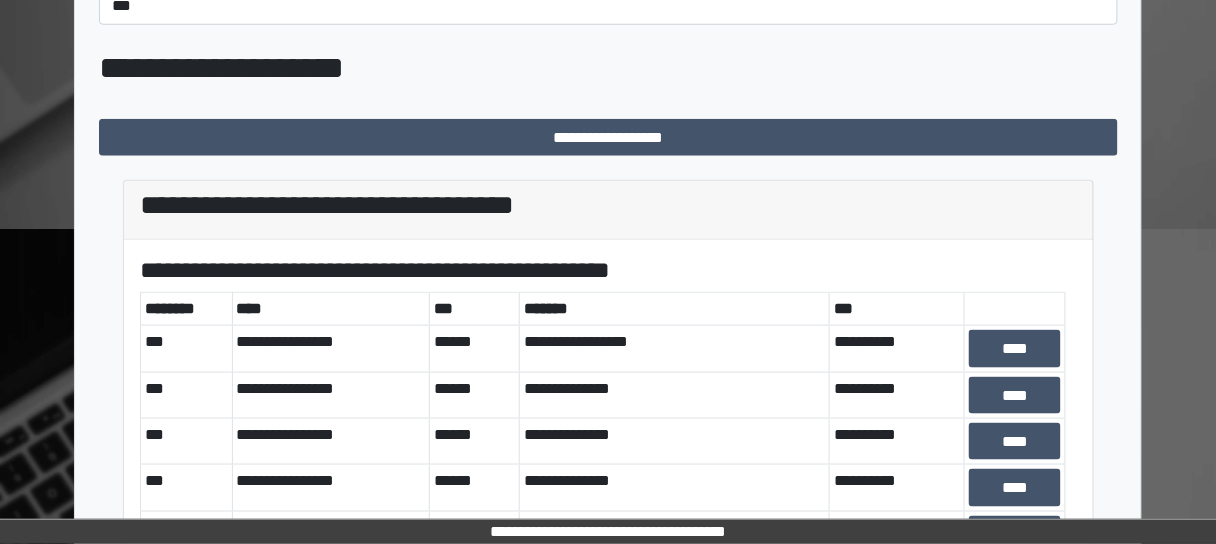 scroll, scrollTop: 560, scrollLeft: 0, axis: vertical 